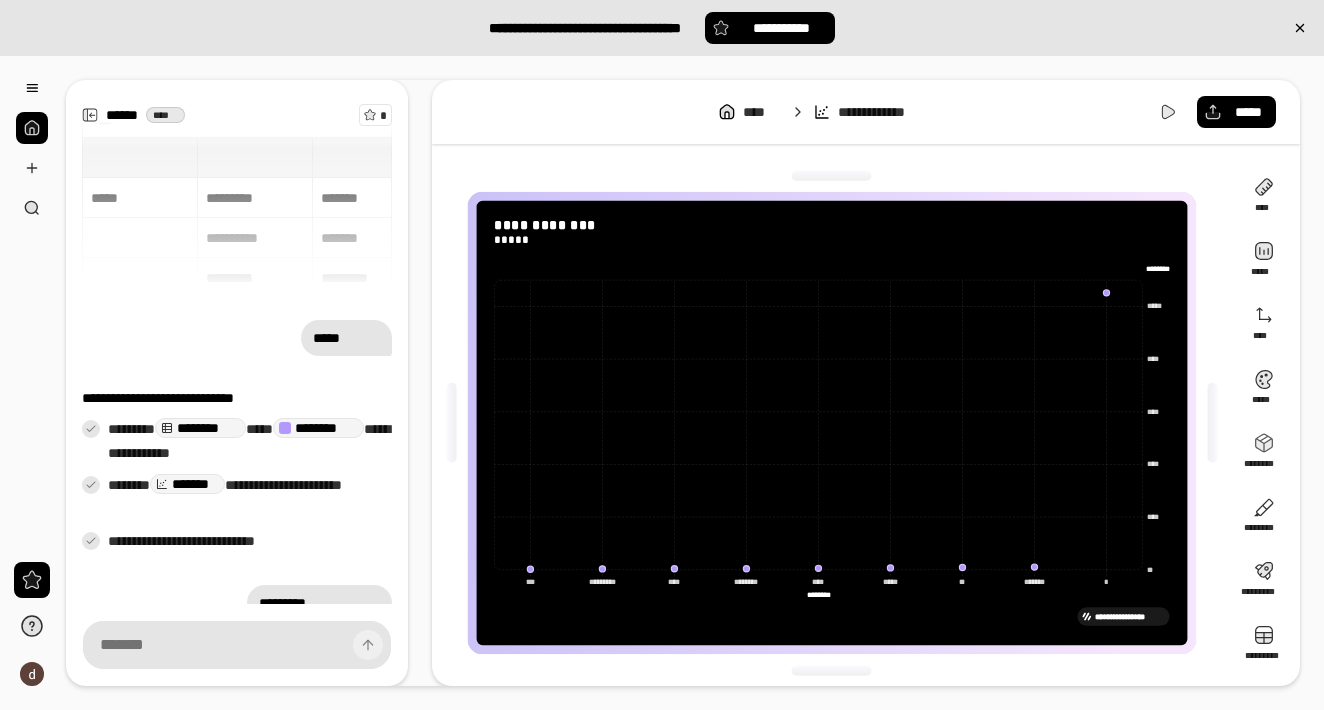 scroll, scrollTop: 0, scrollLeft: 0, axis: both 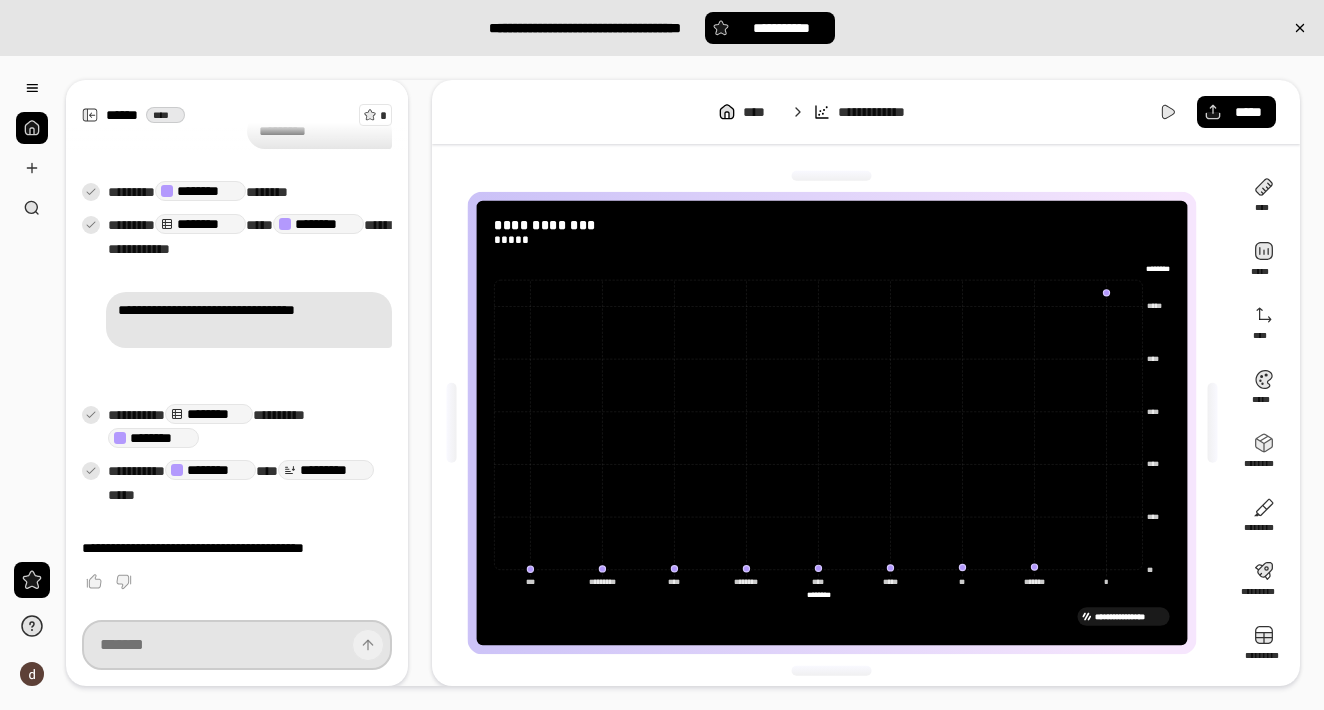 click at bounding box center (237, 645) 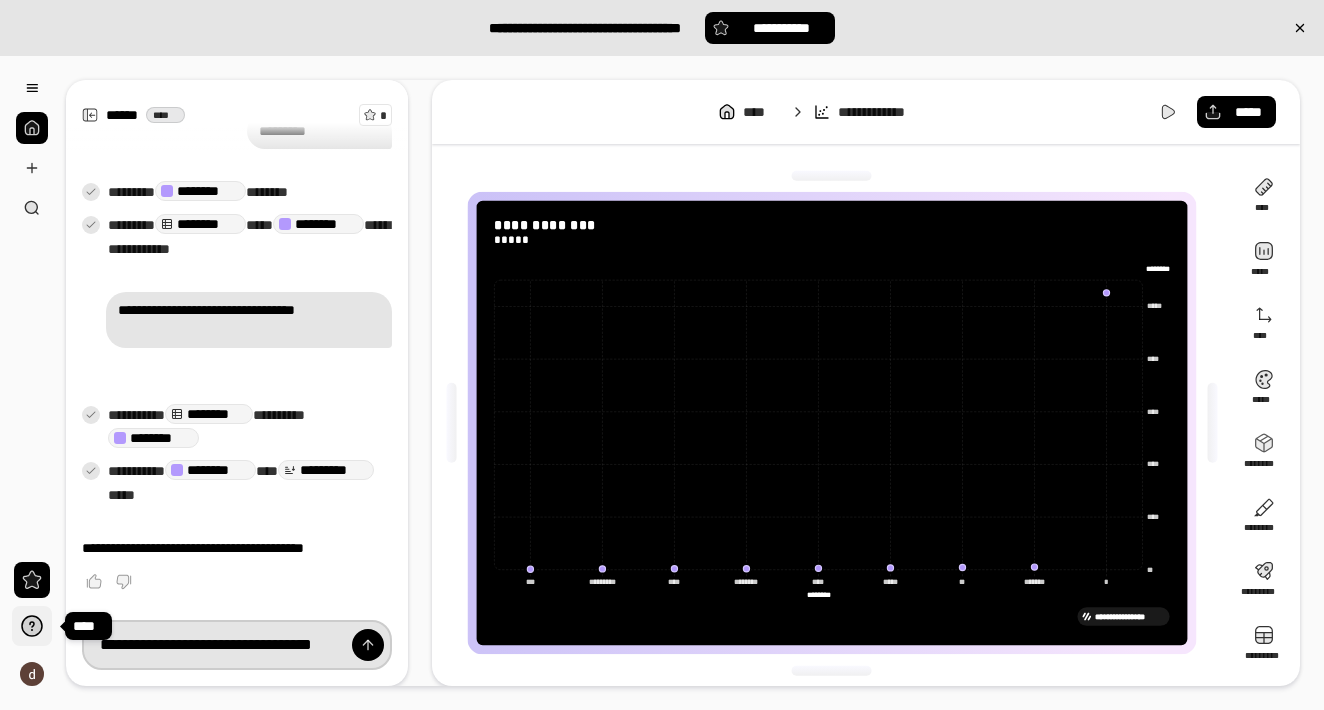 drag, startPoint x: 230, startPoint y: 645, endPoint x: 43, endPoint y: 642, distance: 187.02406 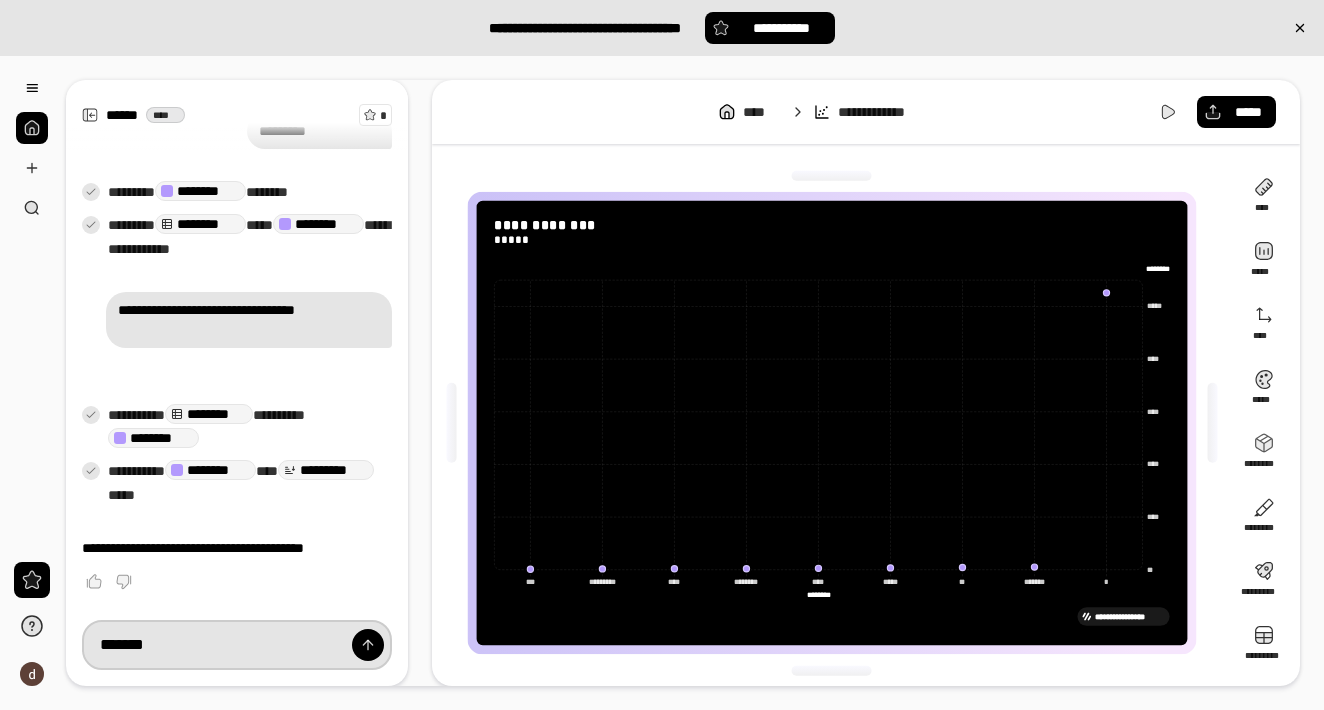 click on "*******" at bounding box center [237, 645] 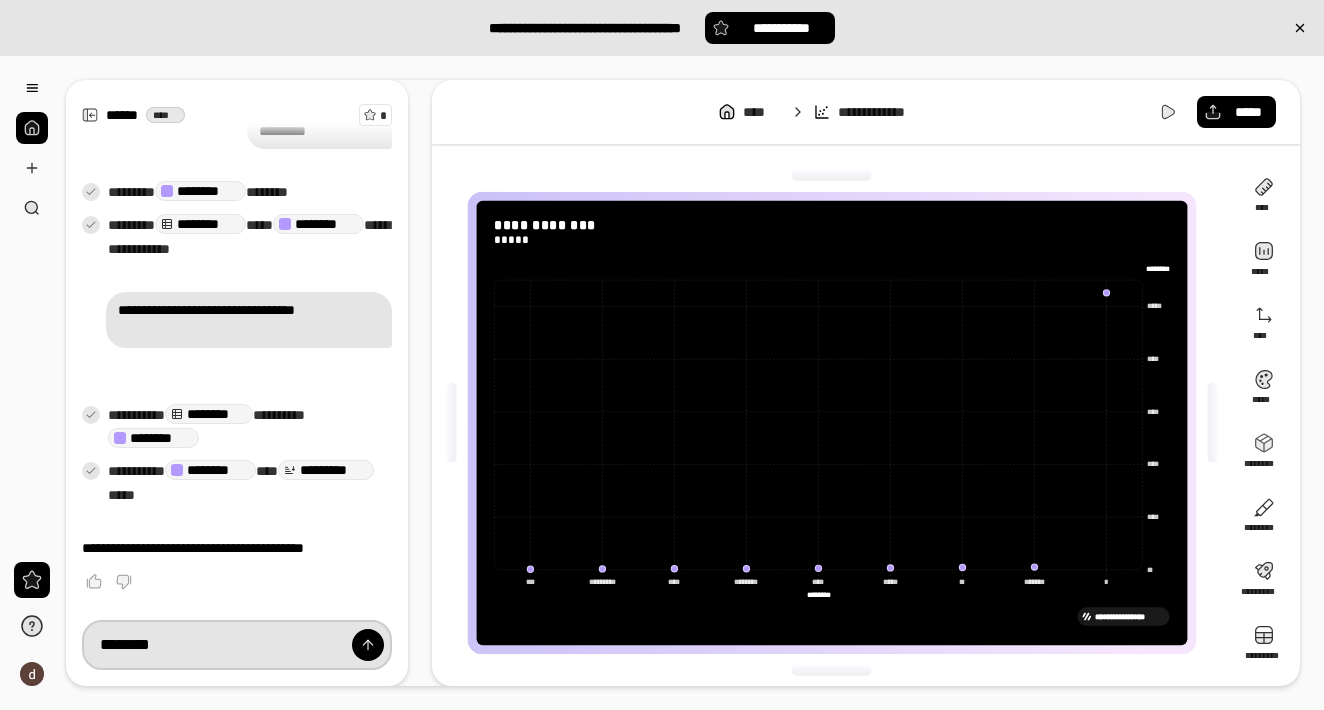 paste on "**********" 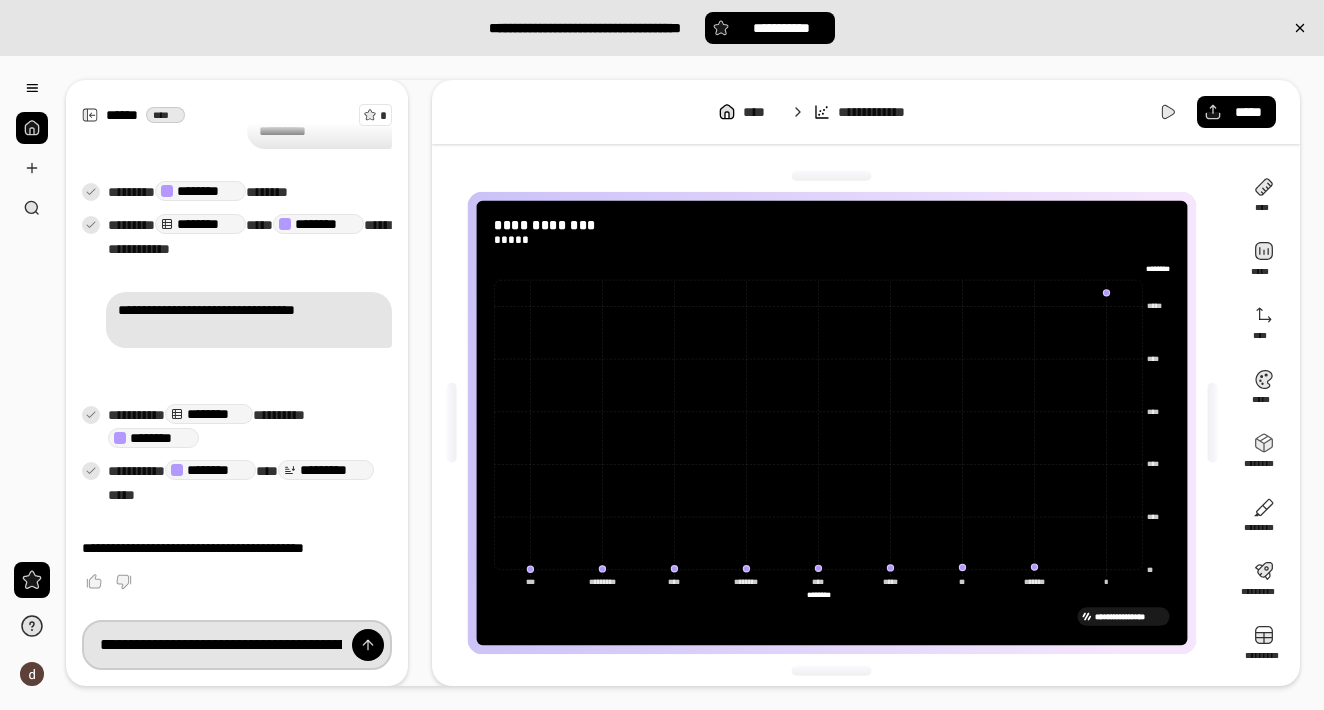 drag, startPoint x: 236, startPoint y: 644, endPoint x: 334, endPoint y: 647, distance: 98.045906 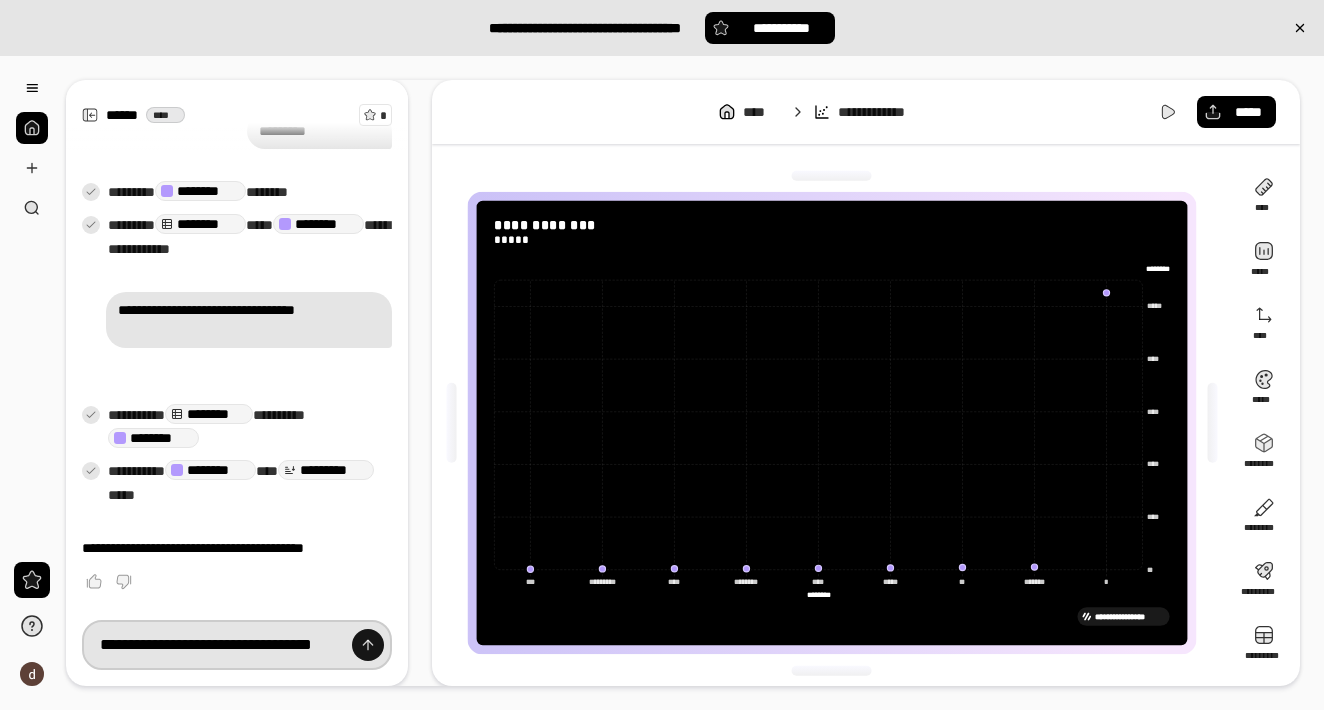 drag, startPoint x: 172, startPoint y: 643, endPoint x: 351, endPoint y: 642, distance: 179.00279 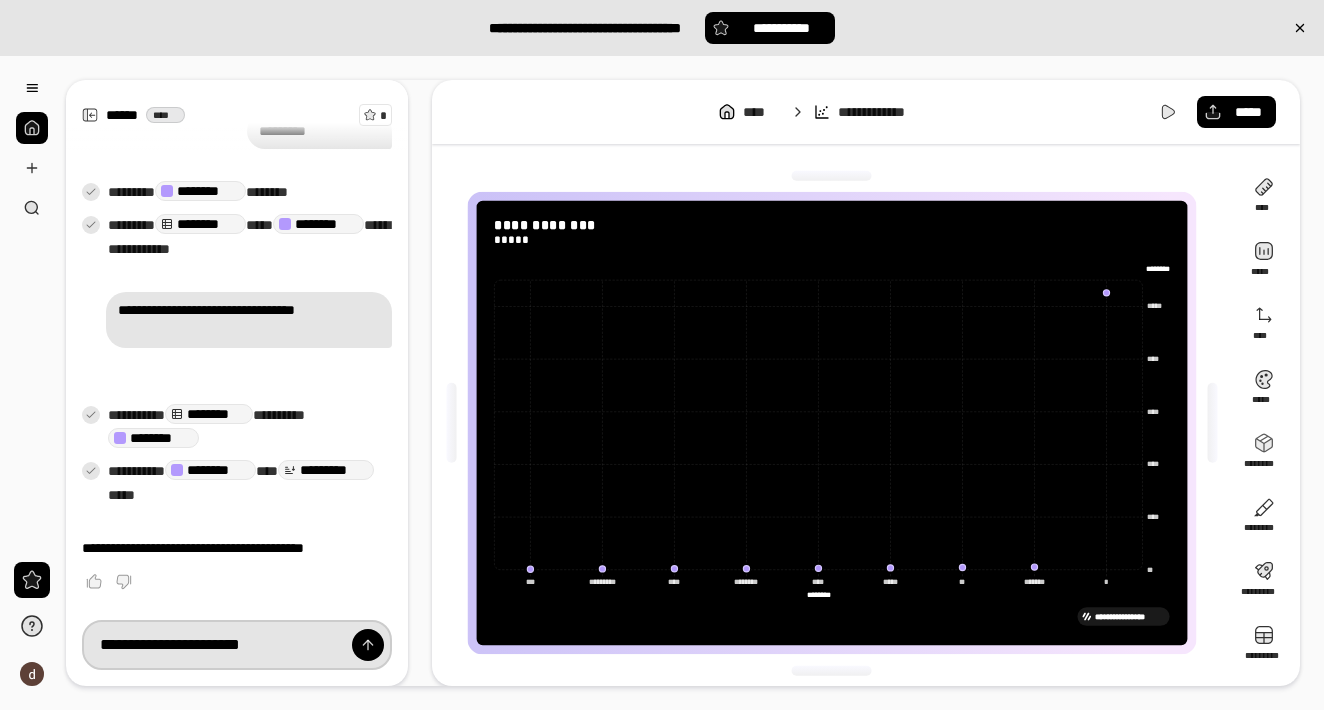 drag, startPoint x: 166, startPoint y: 640, endPoint x: 131, endPoint y: 640, distance: 35 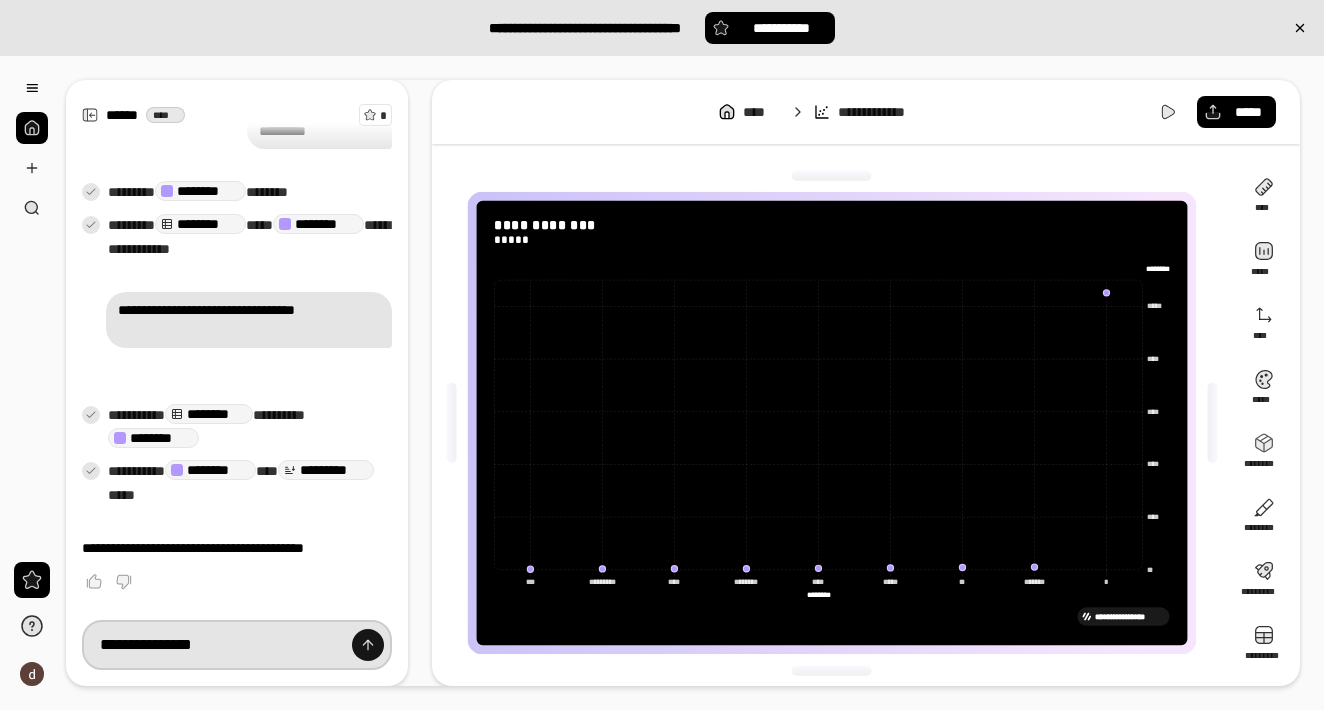 type on "**********" 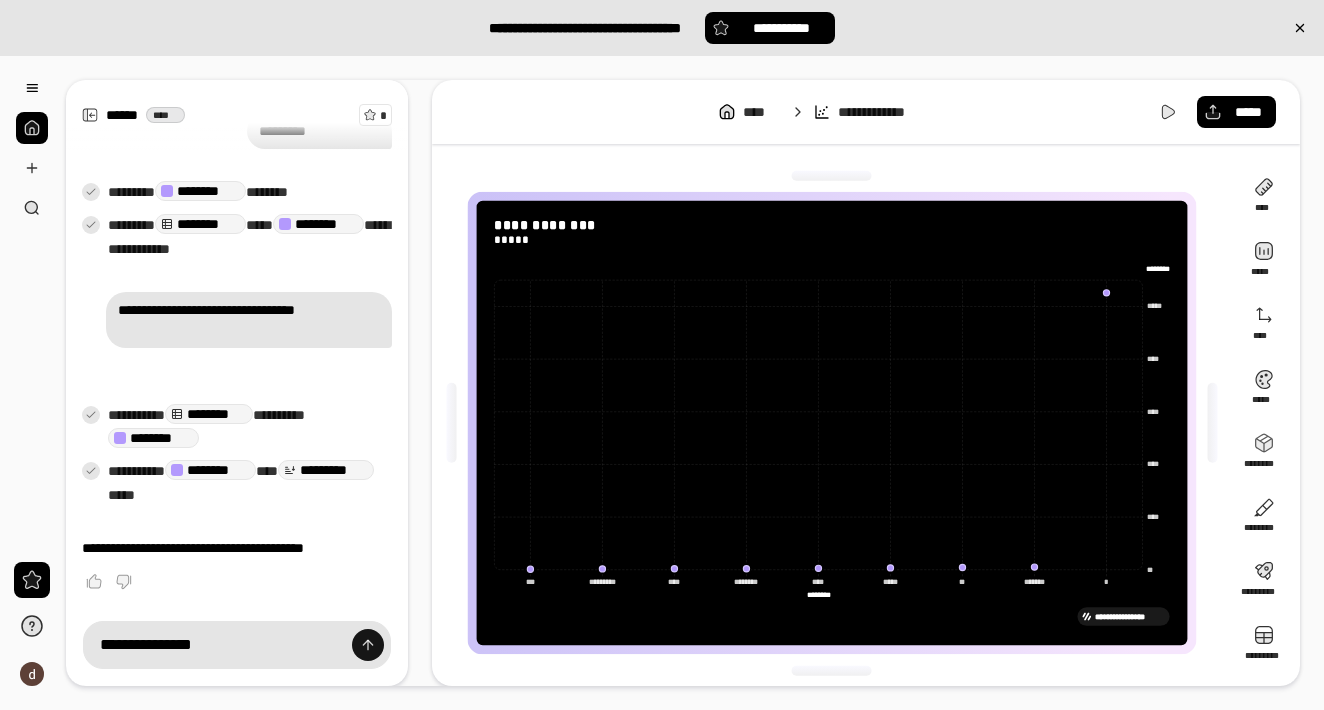 click at bounding box center [368, 645] 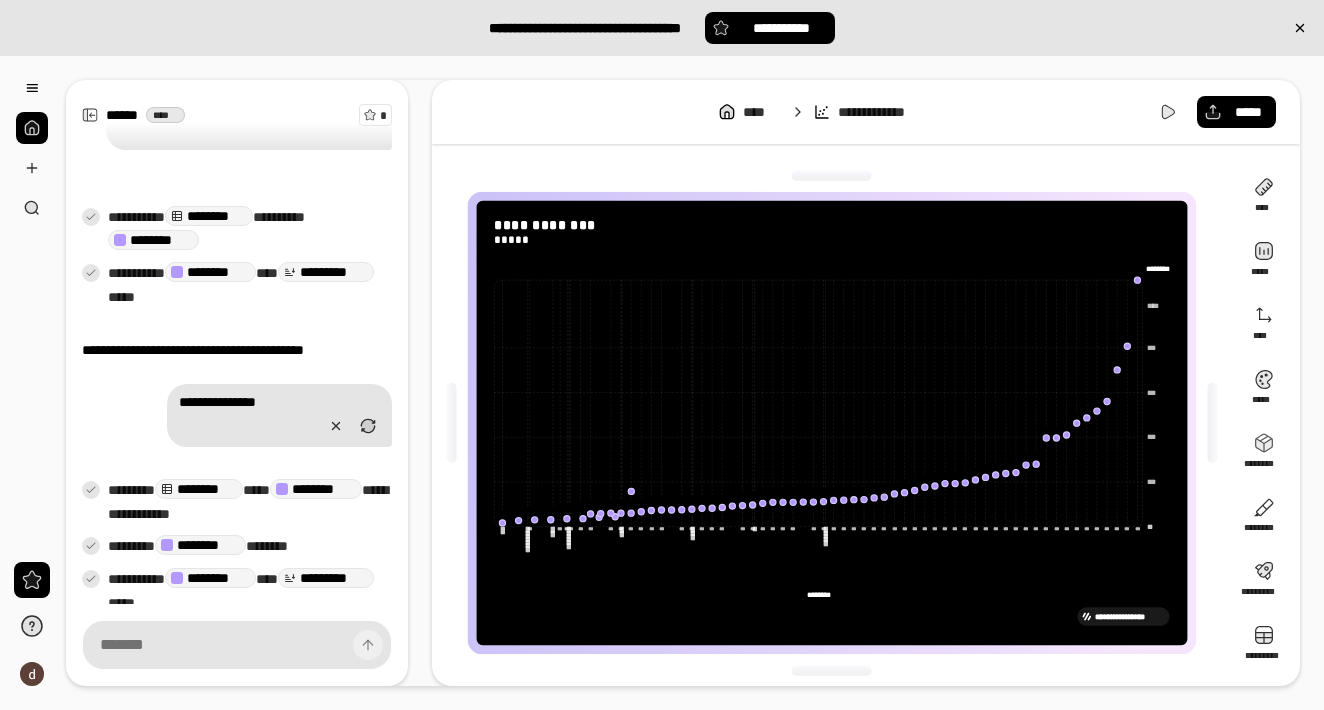 scroll, scrollTop: 745, scrollLeft: 0, axis: vertical 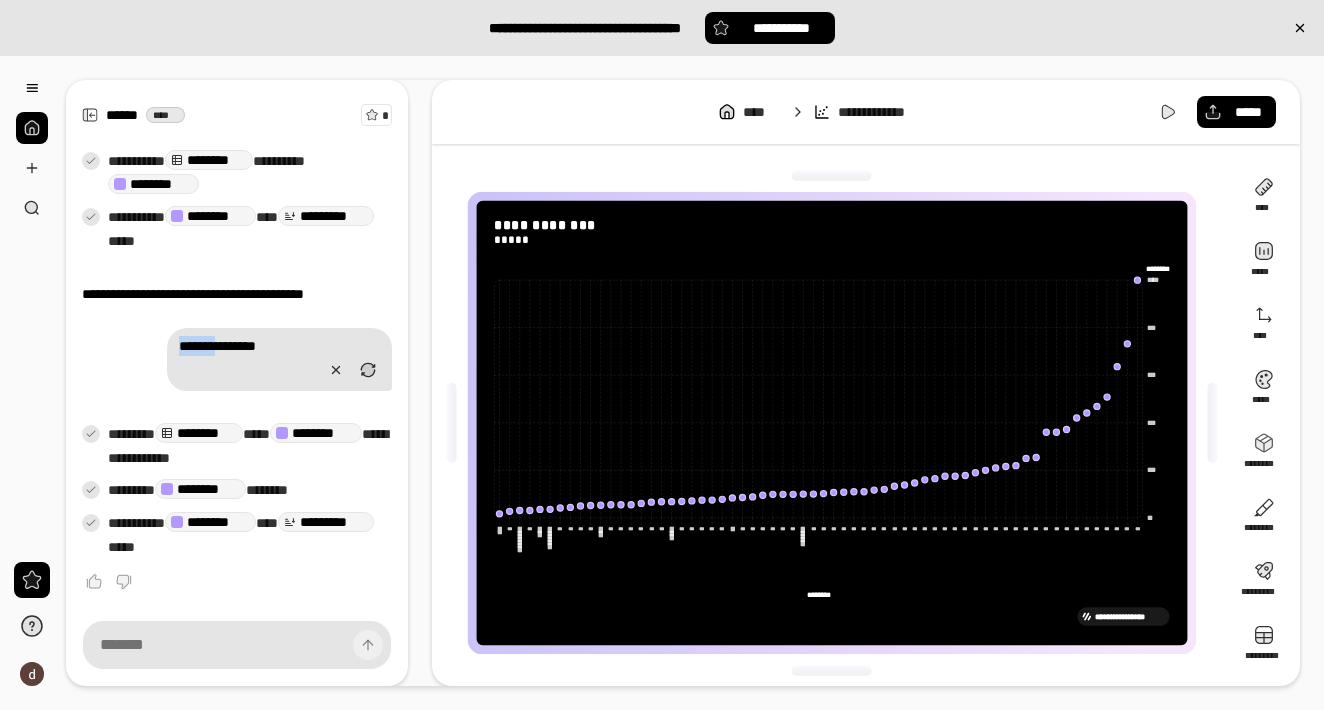 drag, startPoint x: 271, startPoint y: 345, endPoint x: 104, endPoint y: 344, distance: 167.00299 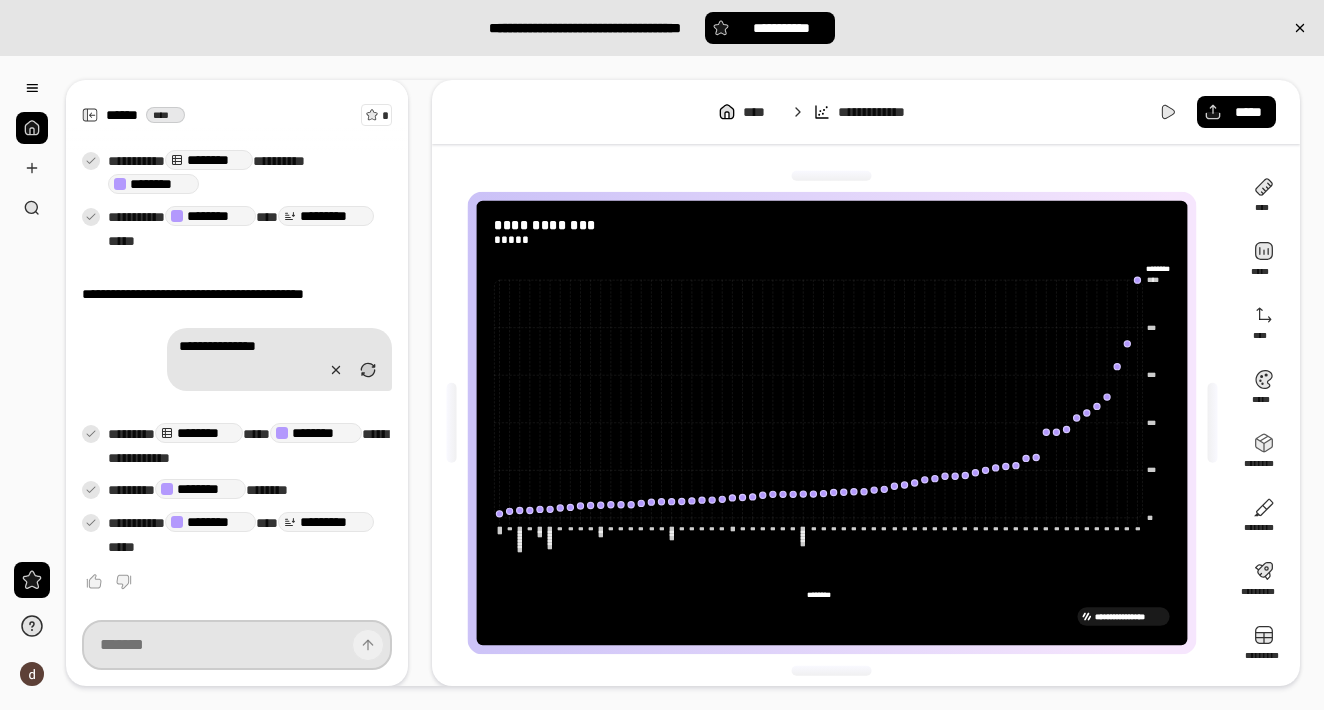 click at bounding box center (237, 645) 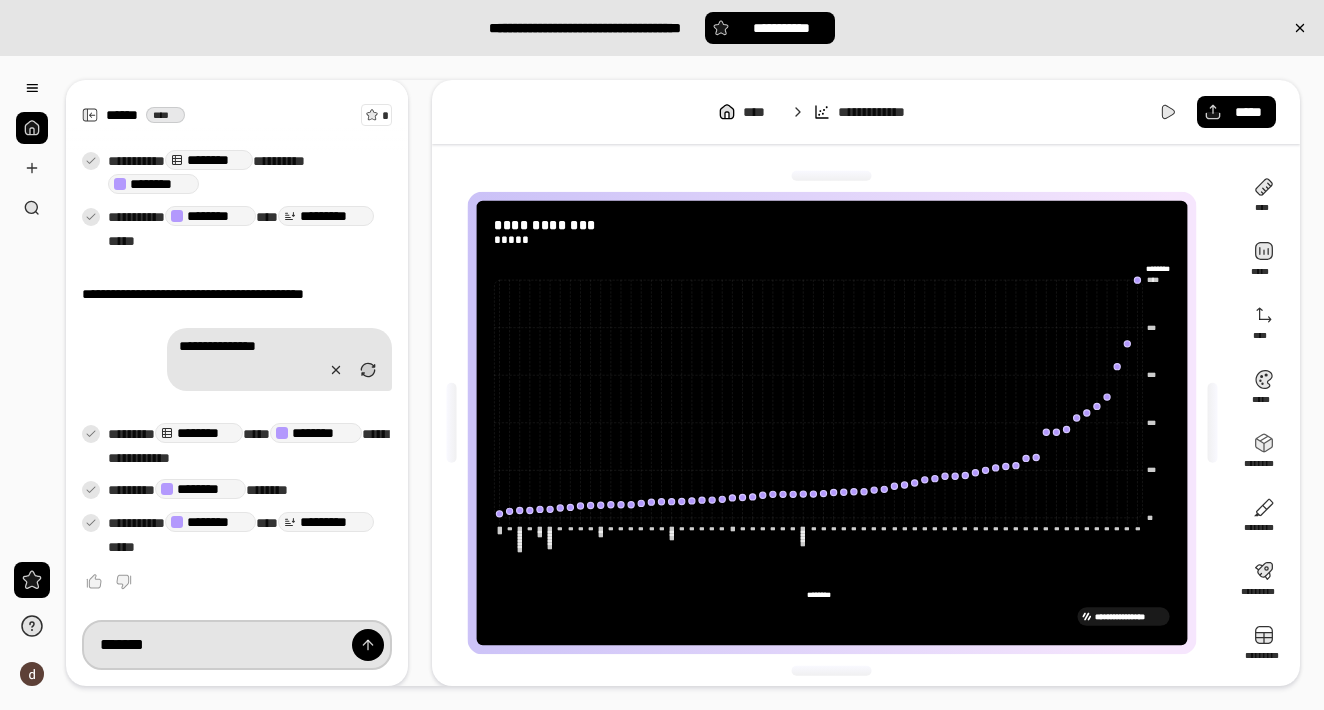 type on "*******" 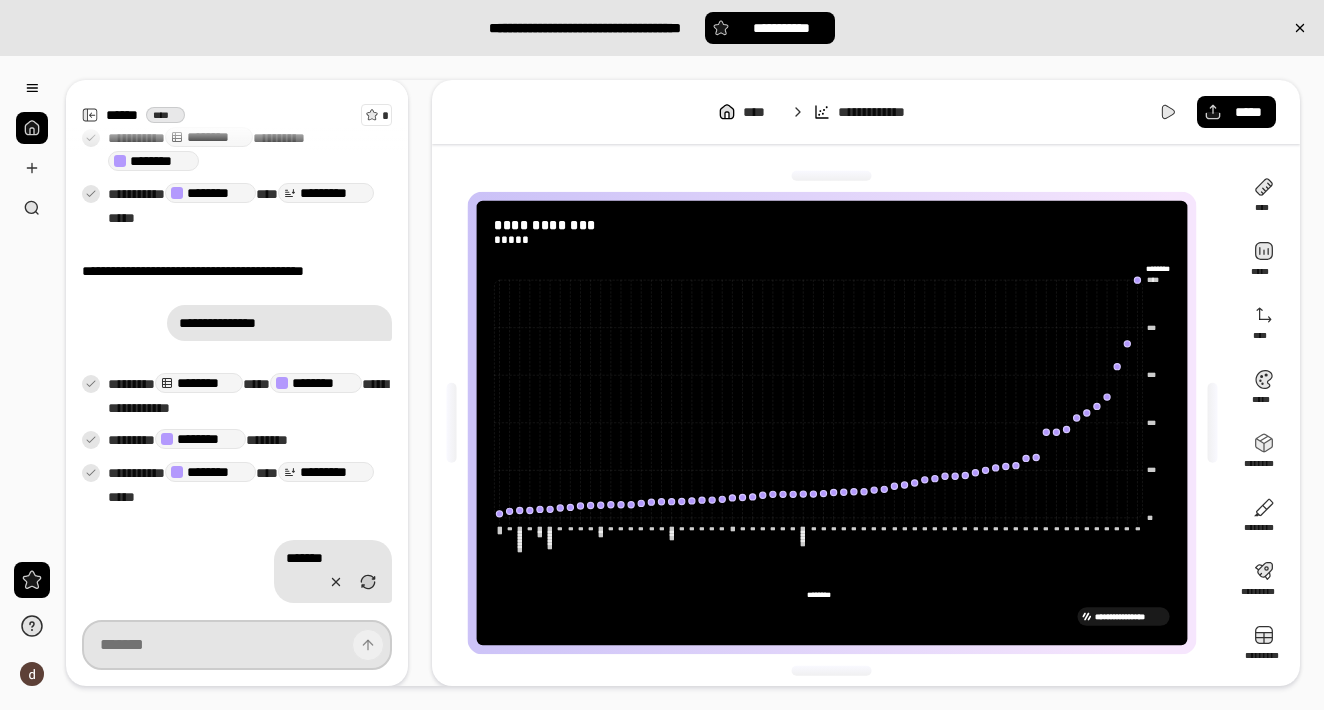 scroll, scrollTop: 776, scrollLeft: 0, axis: vertical 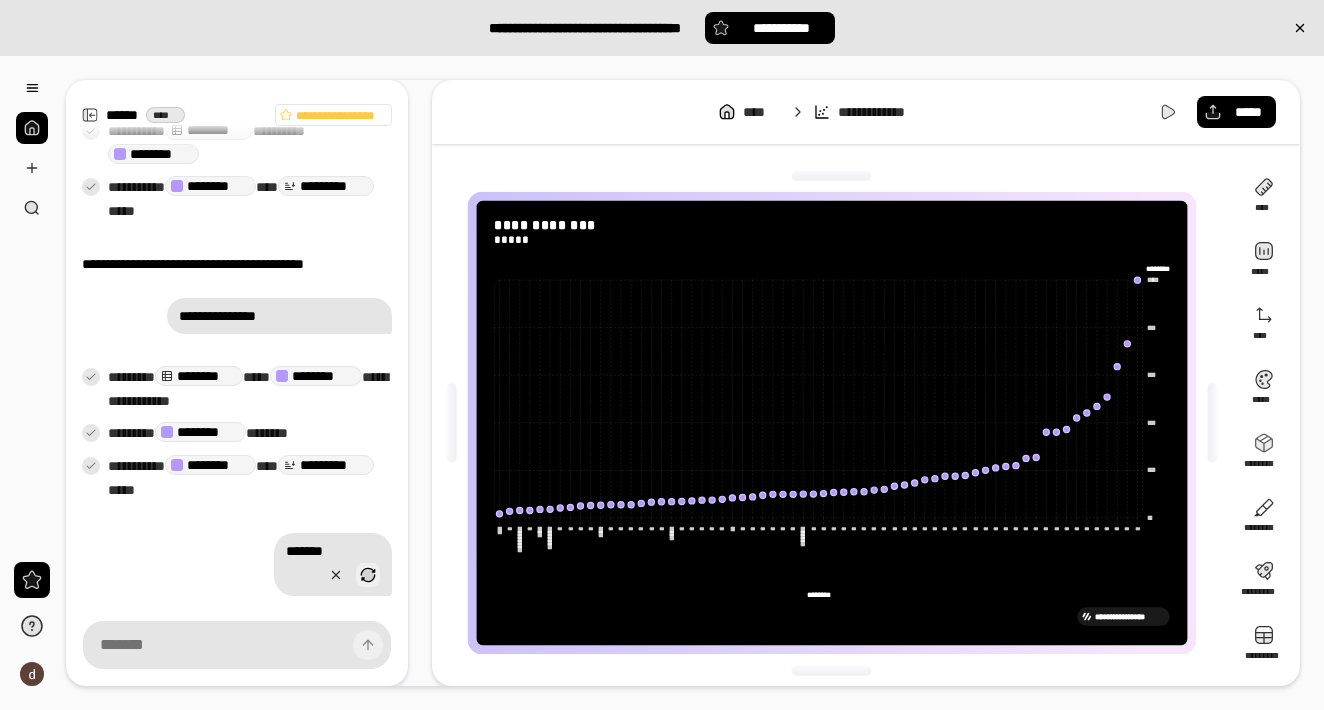 click at bounding box center (368, 575) 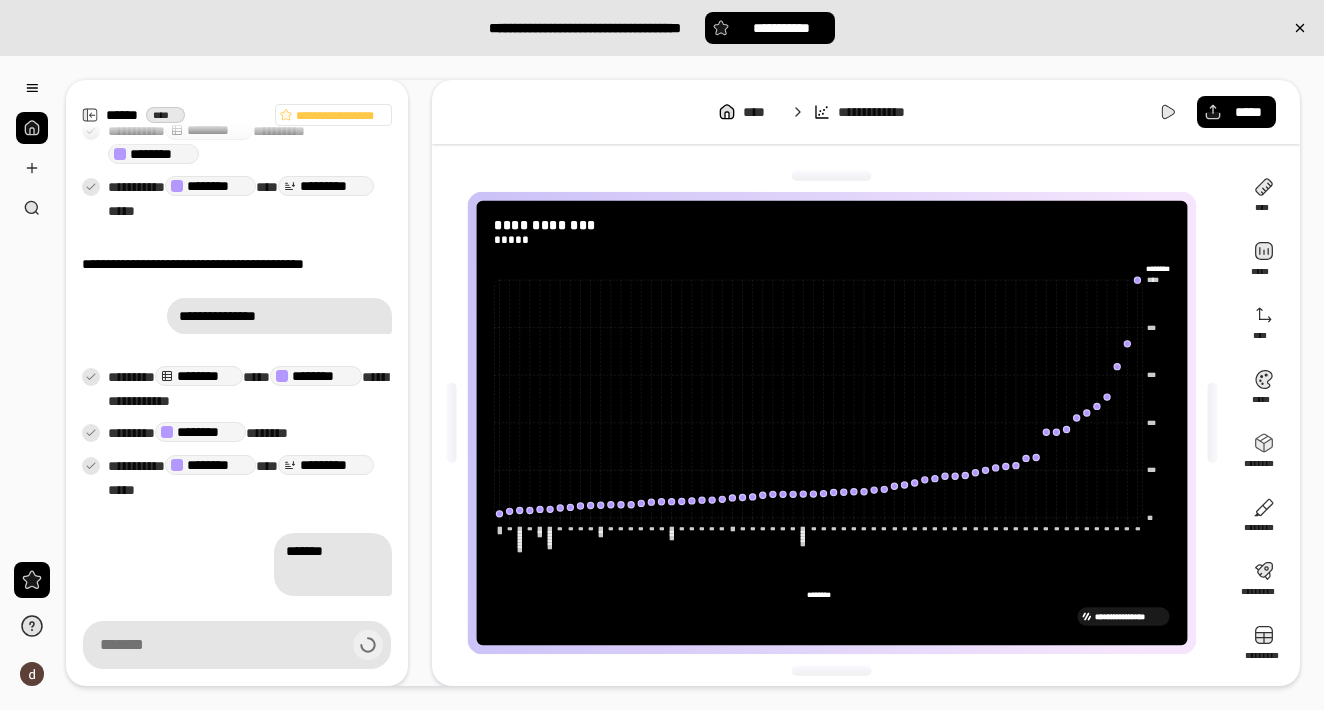 scroll, scrollTop: 749, scrollLeft: 0, axis: vertical 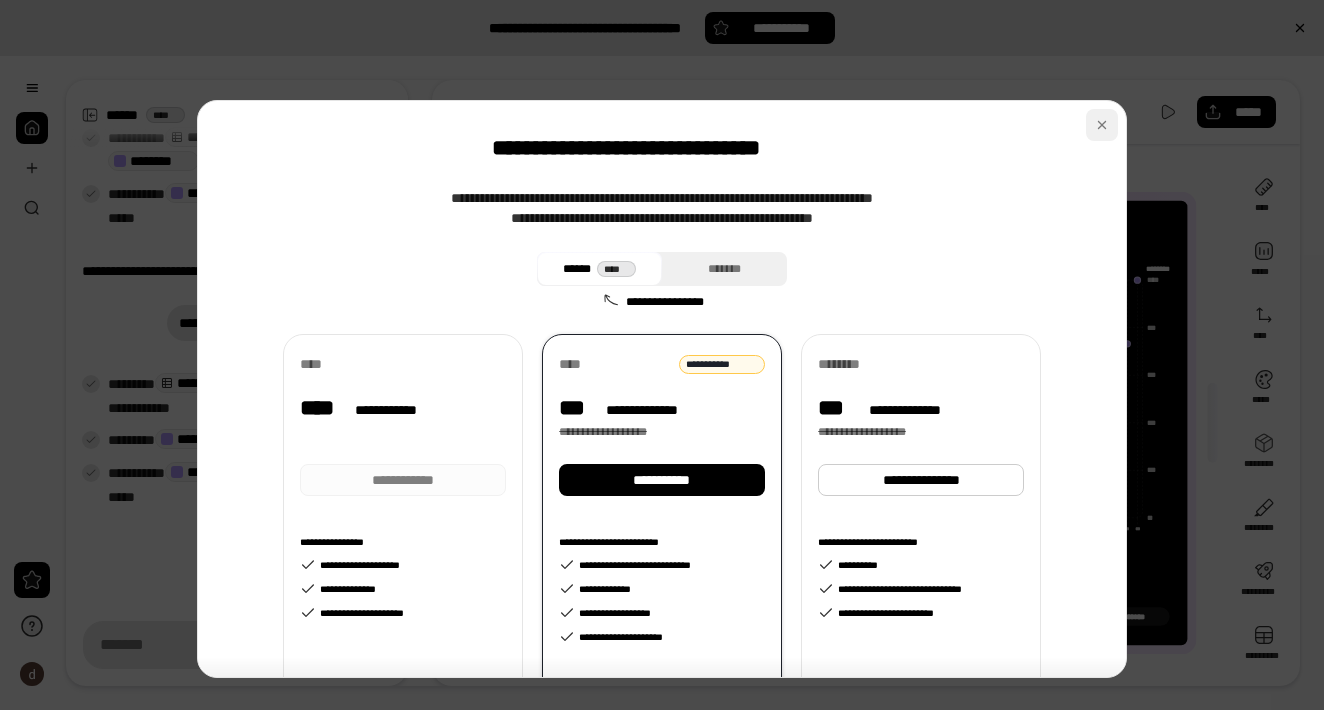 click at bounding box center [1102, 125] 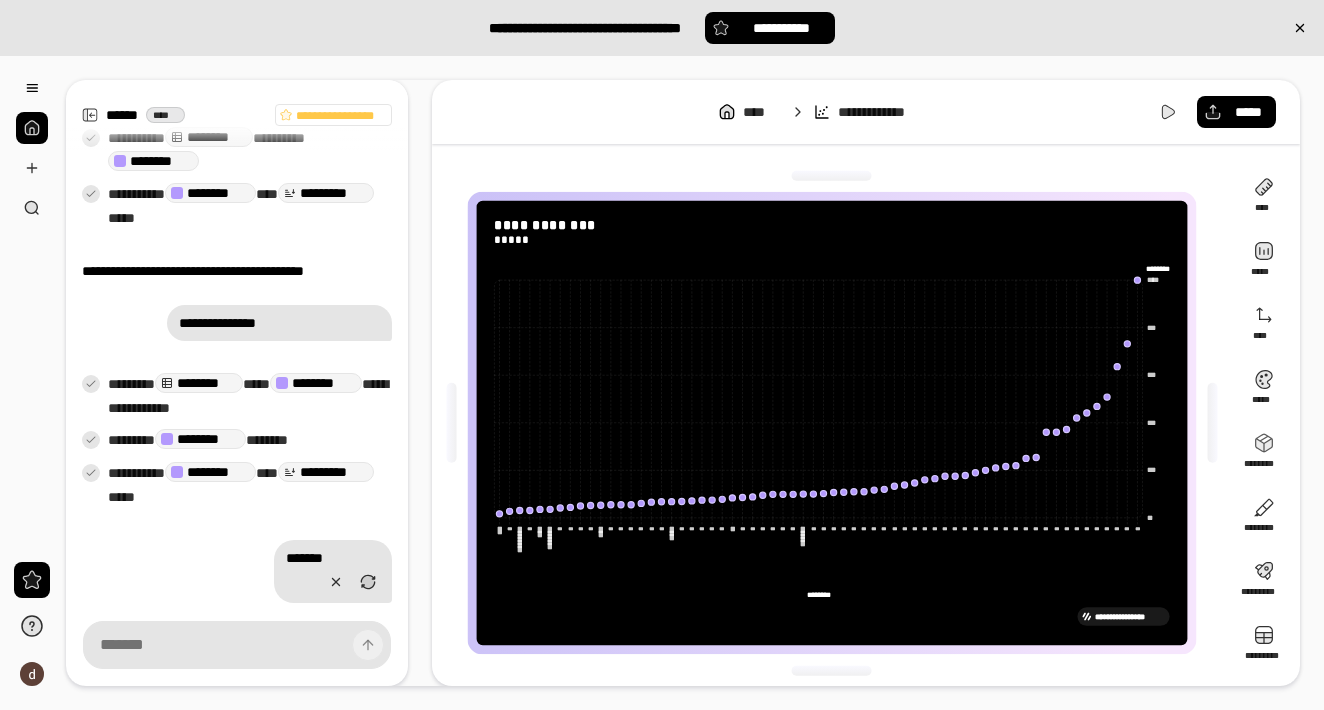 scroll, scrollTop: 0, scrollLeft: 0, axis: both 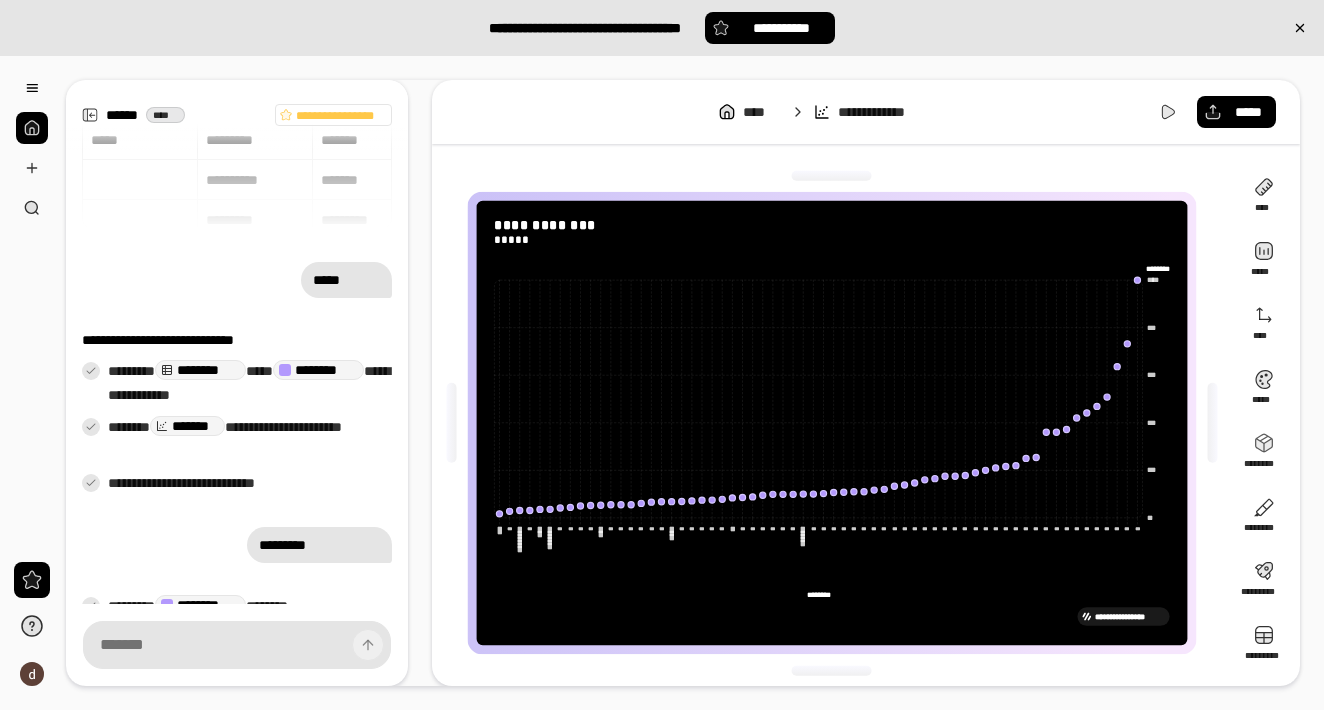 click on "*****" at bounding box center (346, 280) 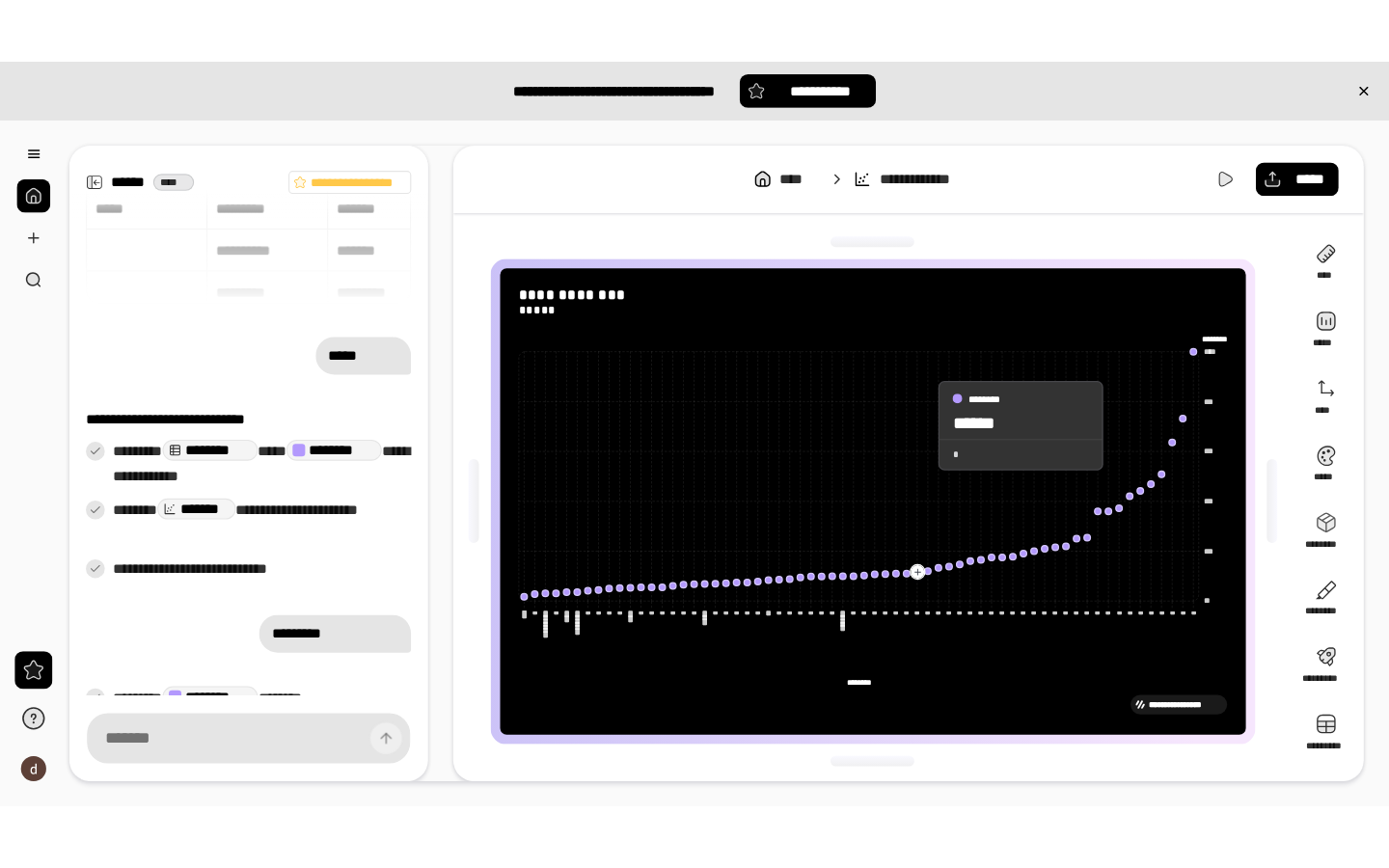 scroll, scrollTop: 4, scrollLeft: 0, axis: vertical 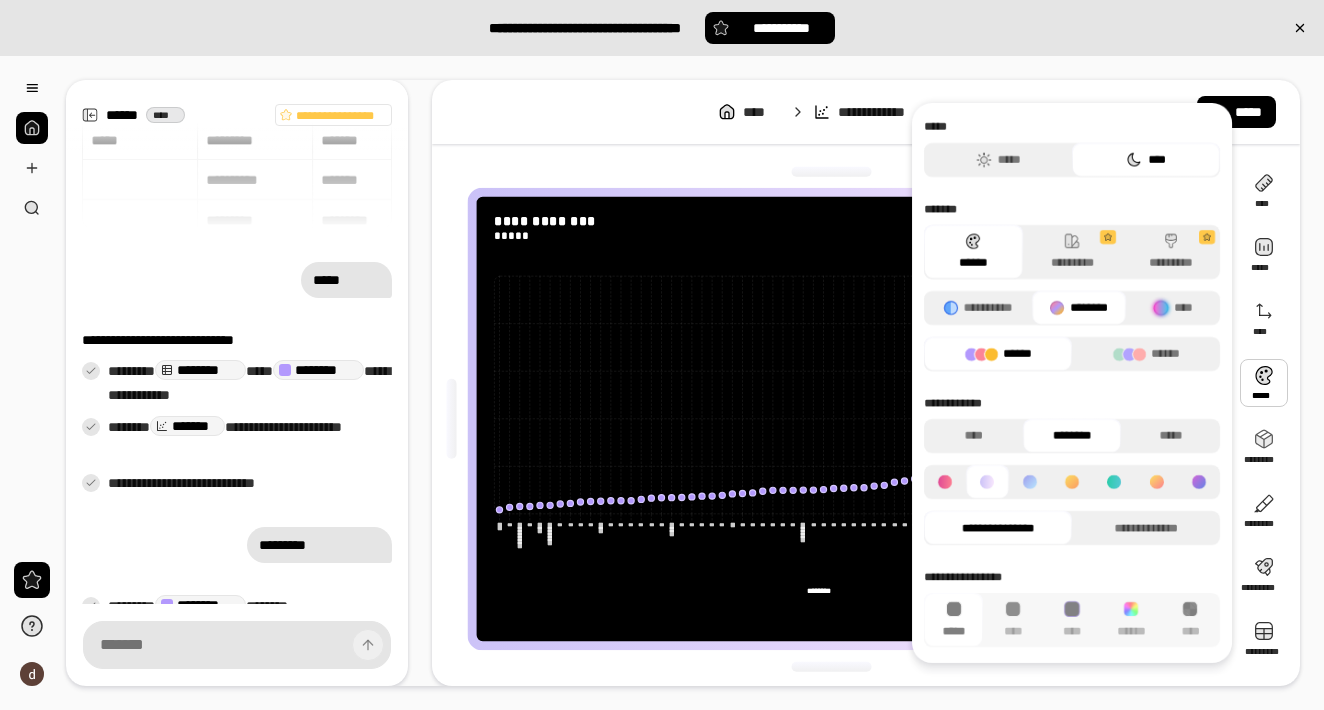 click on "**********" at bounding box center [866, 112] 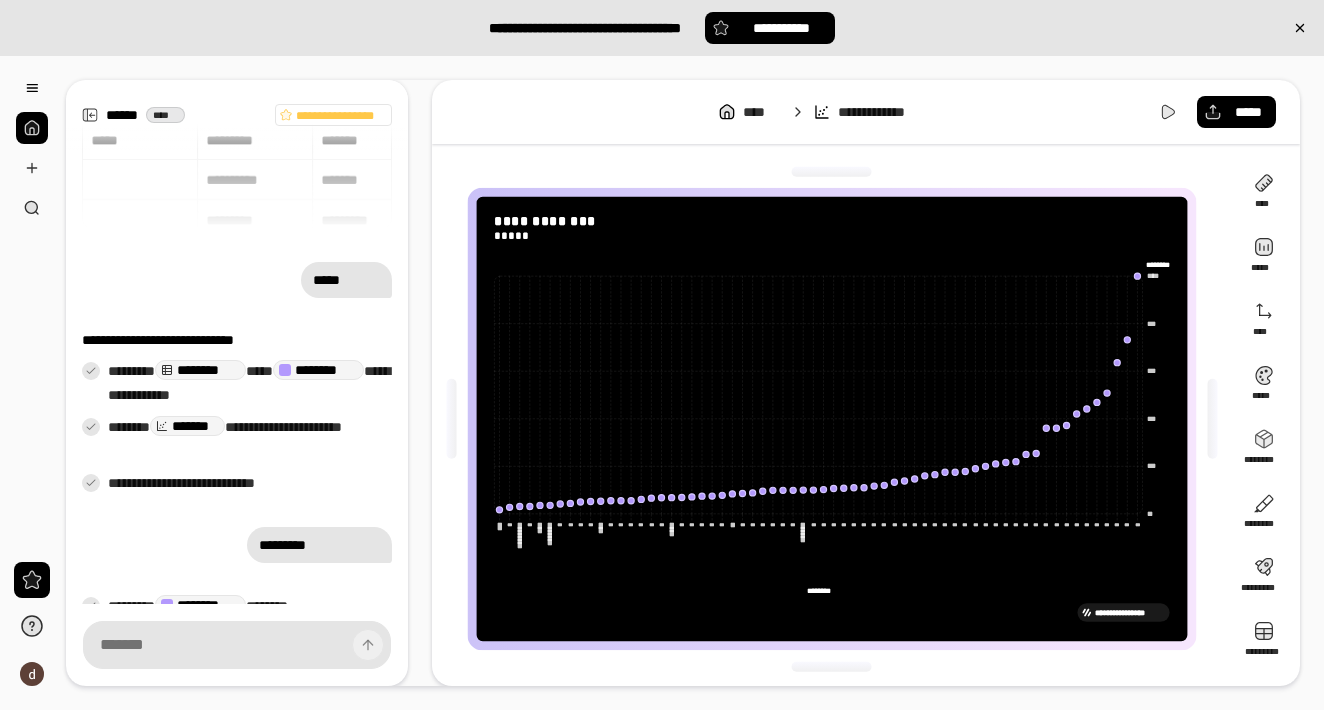 click at bounding box center (832, 172) 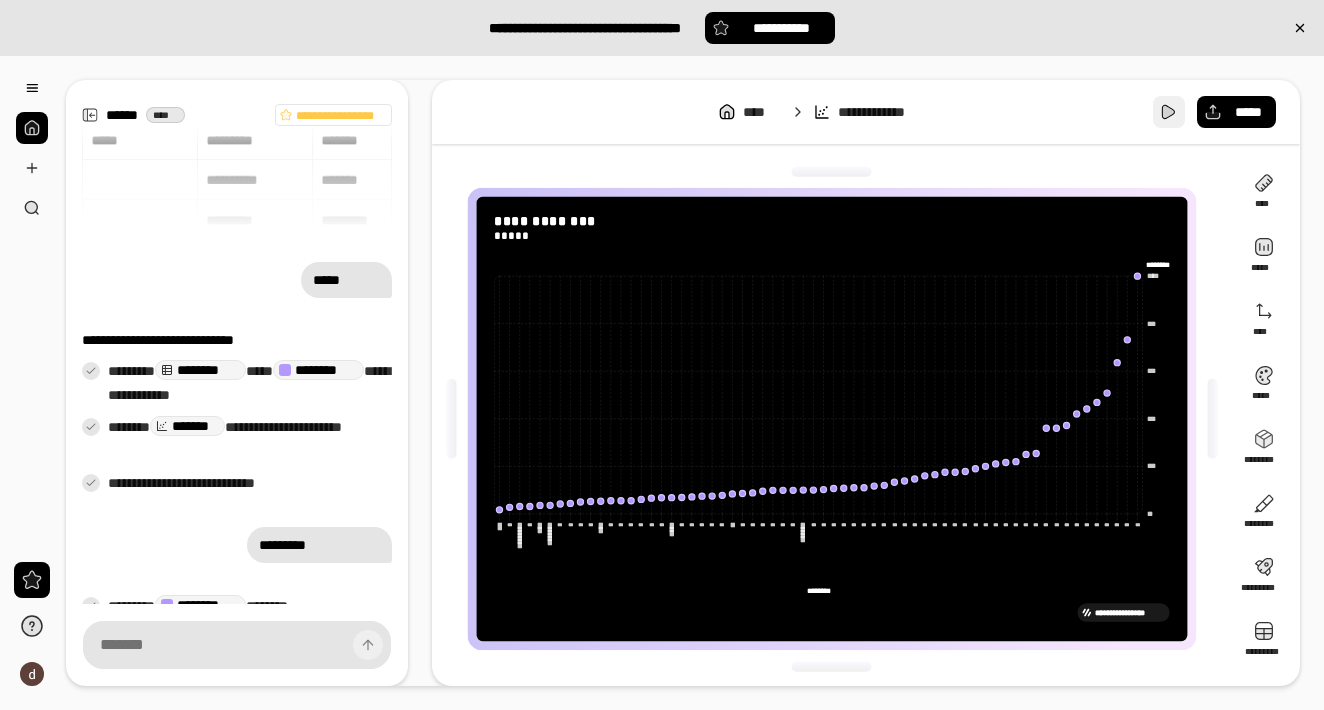 click at bounding box center (1169, 112) 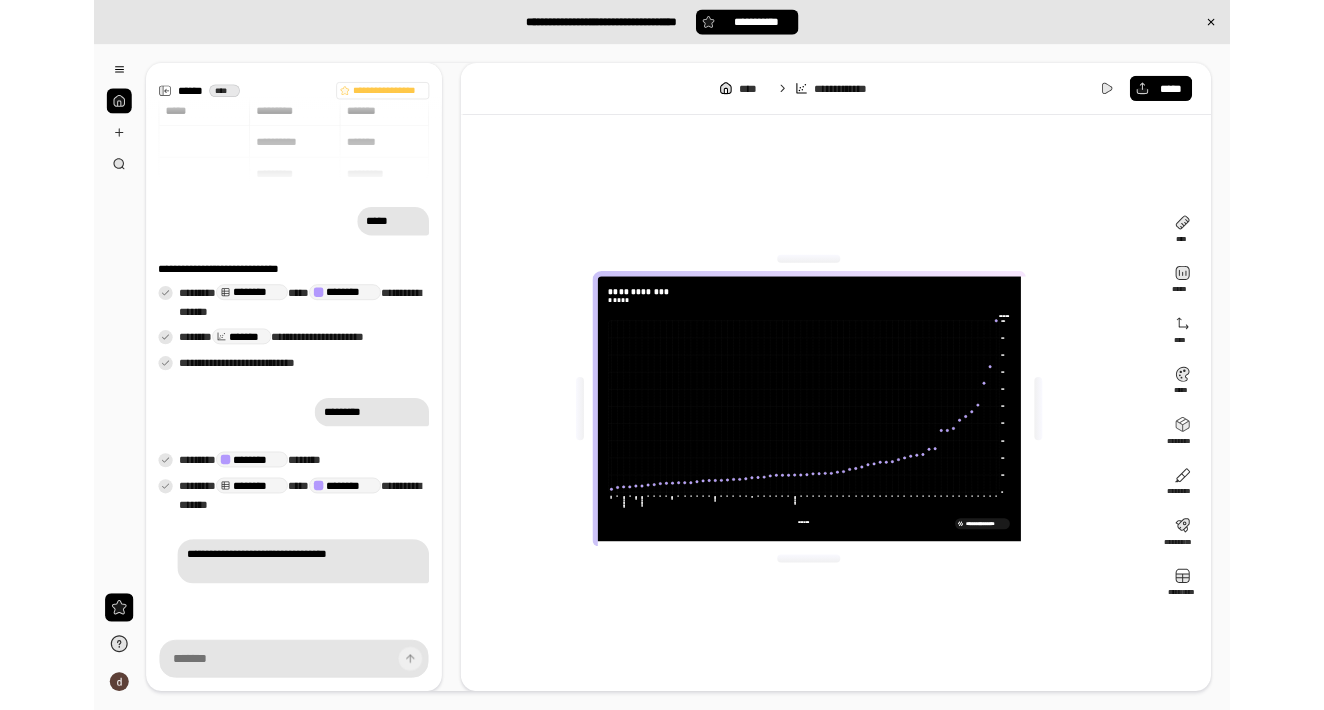 scroll, scrollTop: 0, scrollLeft: 0, axis: both 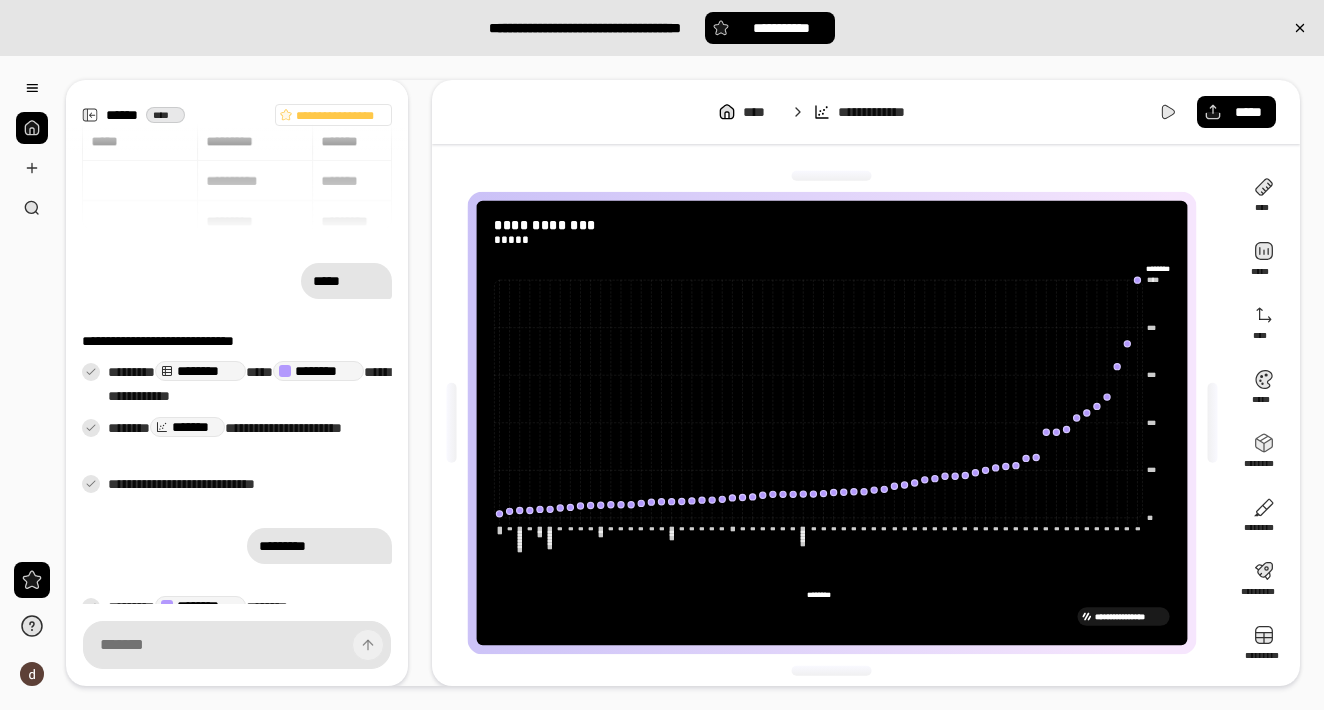 click on "**********" at bounding box center (250, 484) 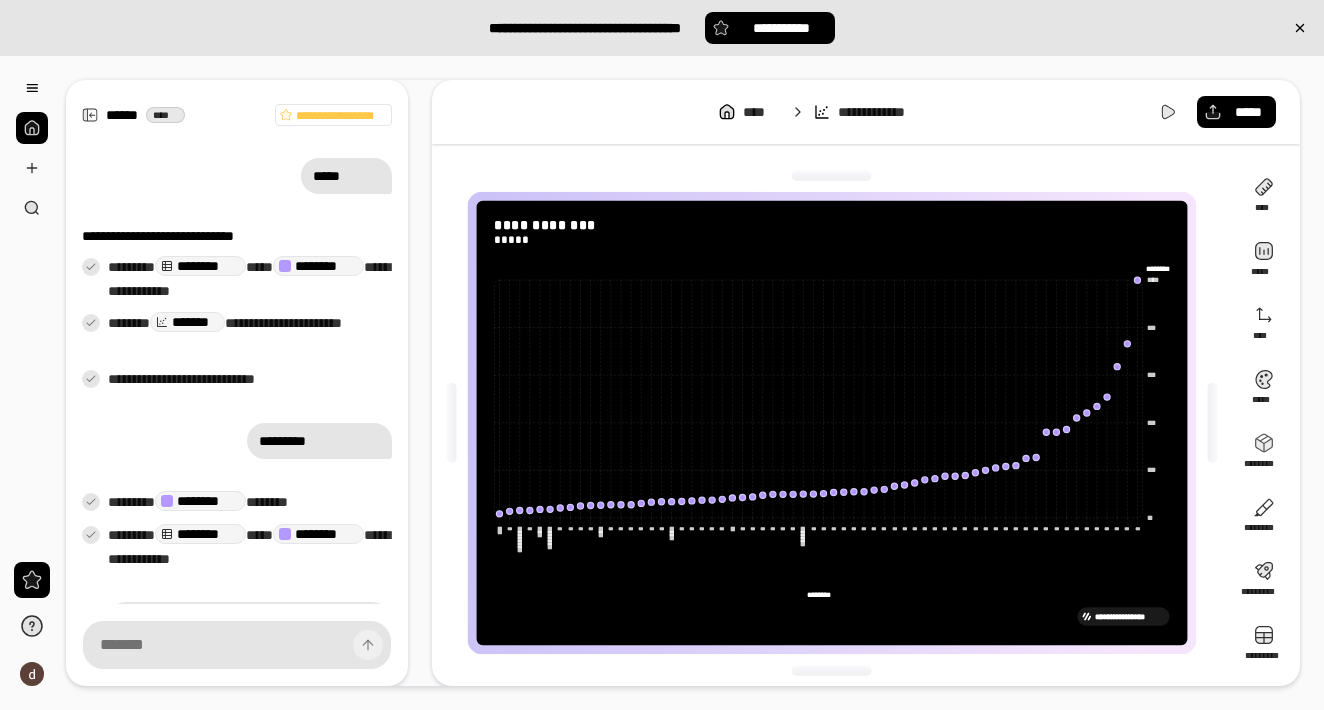 scroll, scrollTop: 165, scrollLeft: 0, axis: vertical 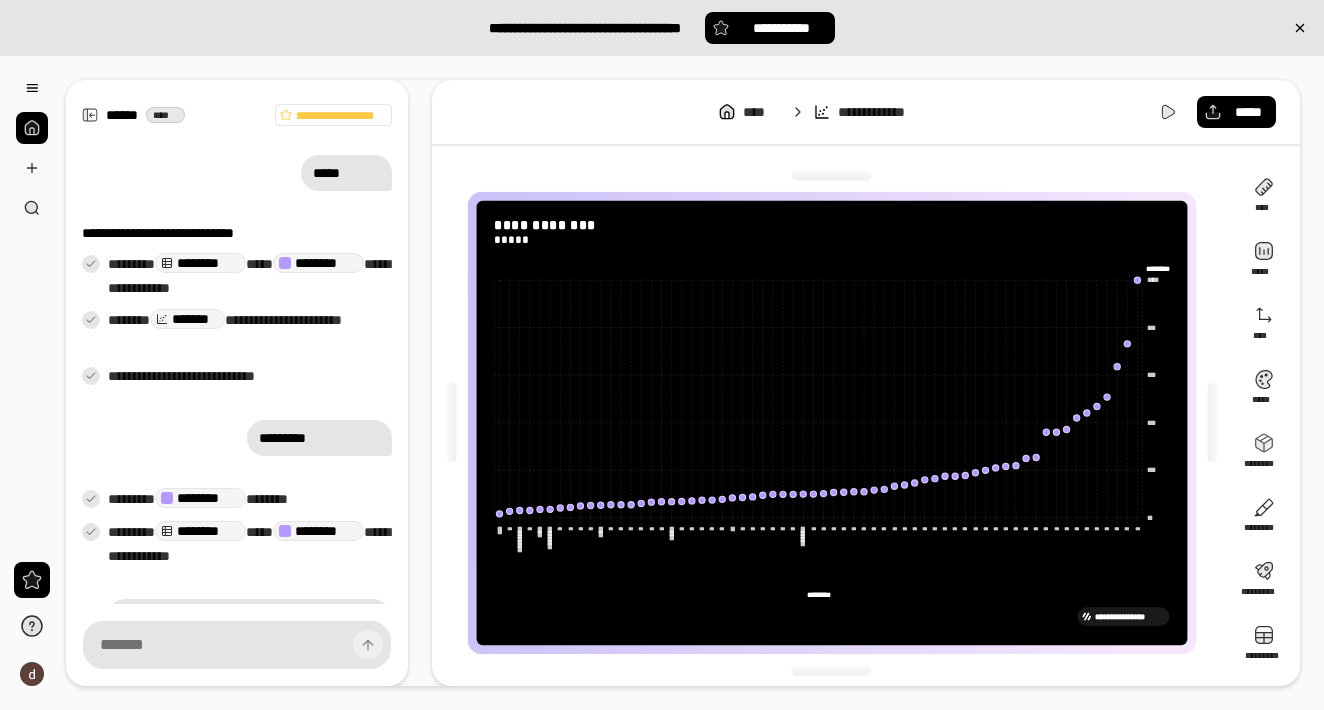 click on "********" at bounding box center [200, 498] 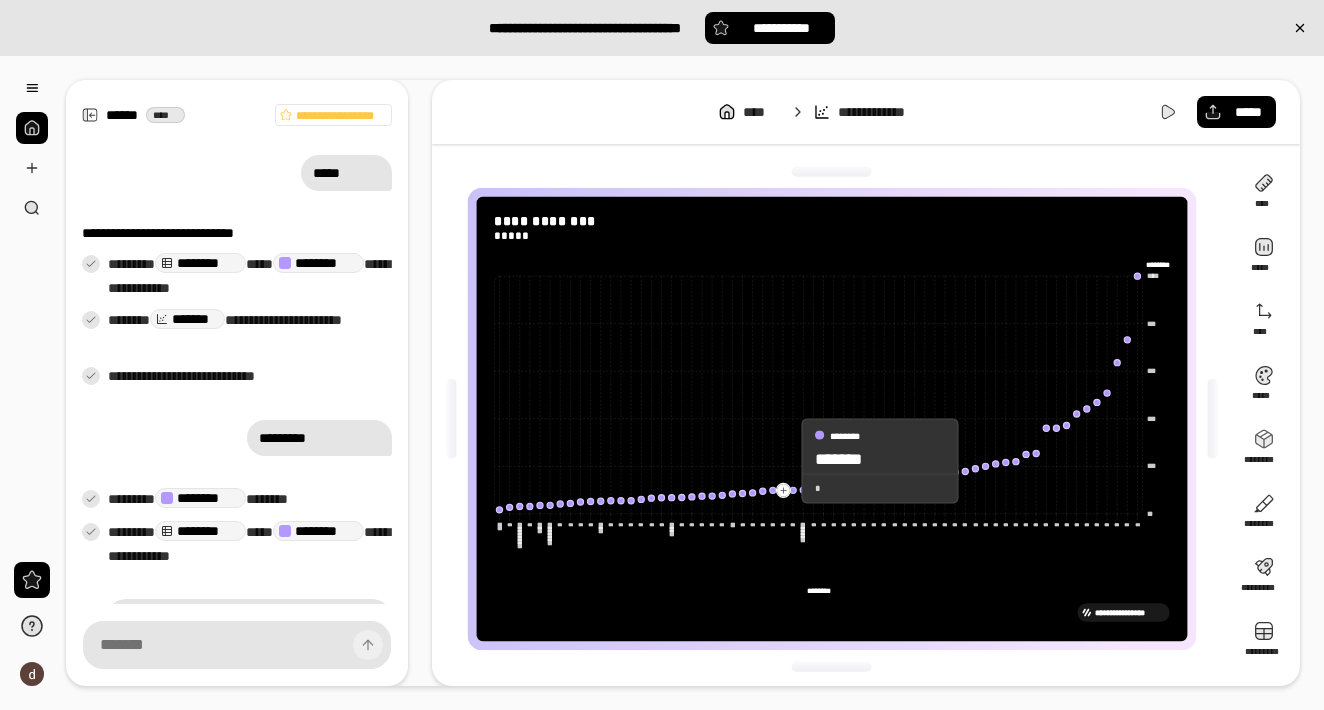 scroll, scrollTop: 4, scrollLeft: 0, axis: vertical 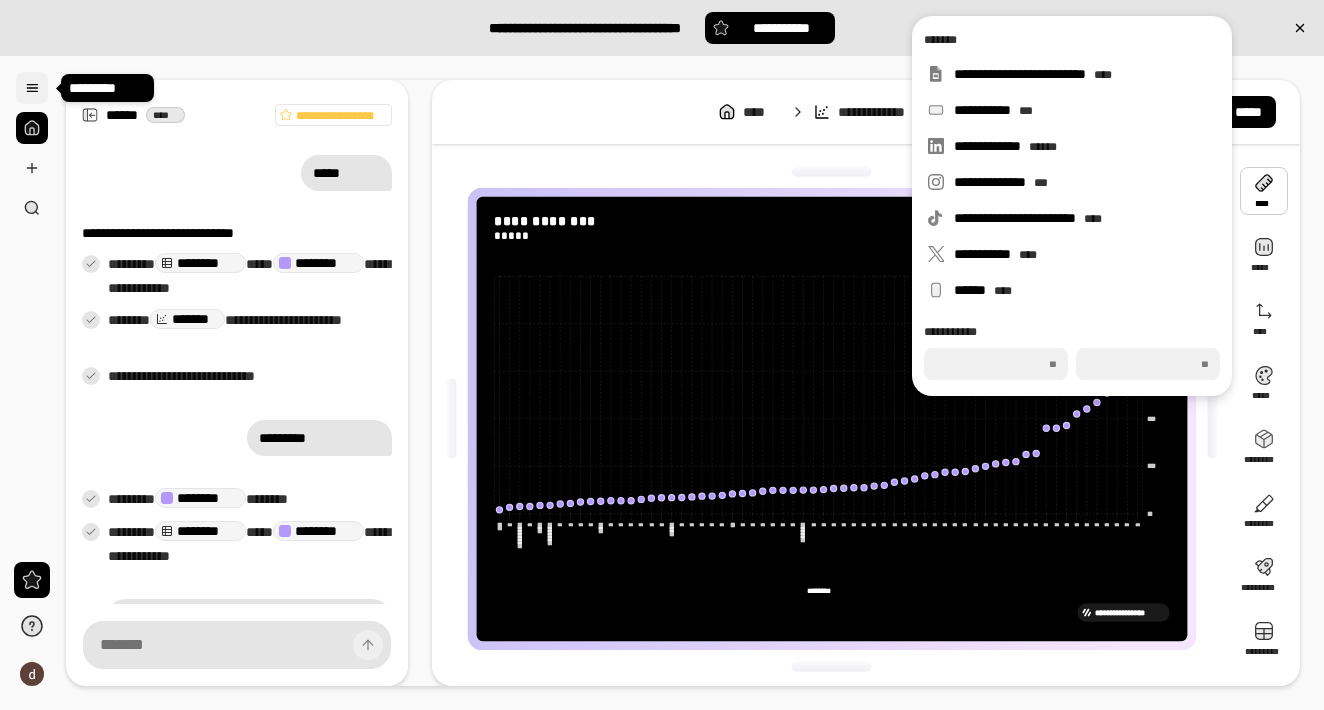 click at bounding box center [32, 88] 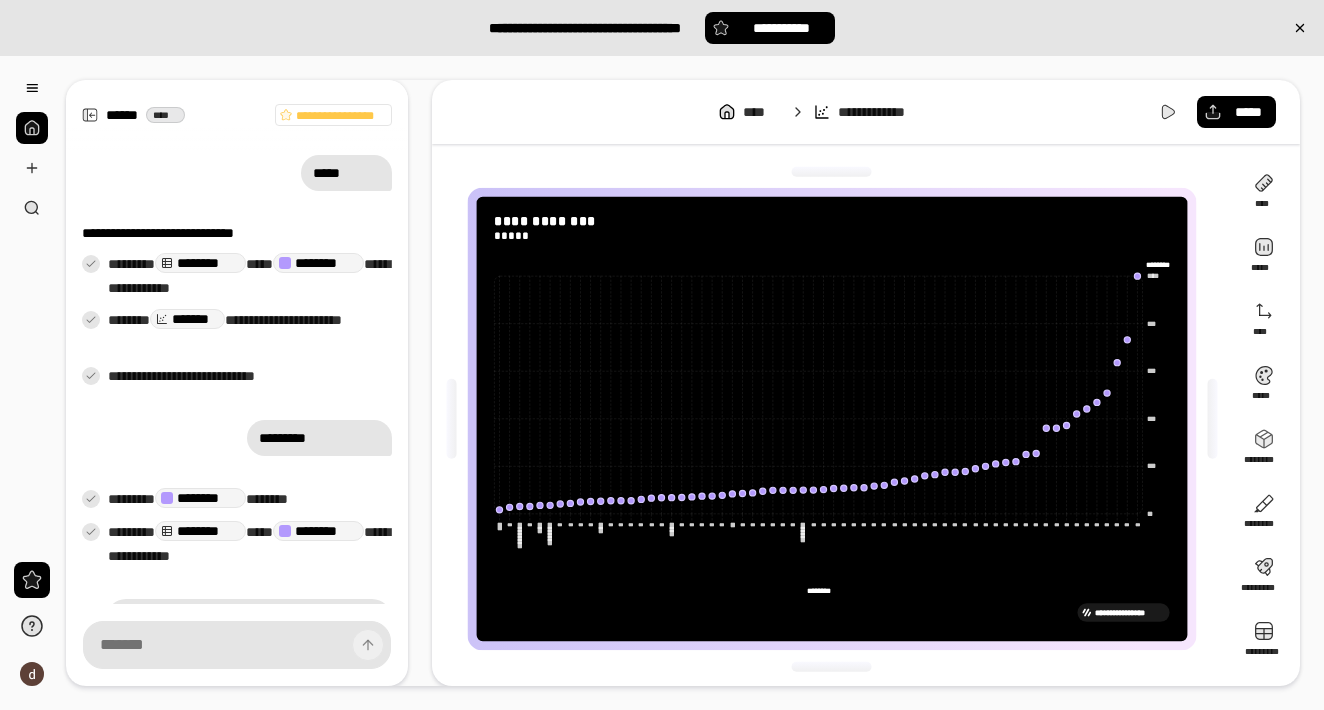 click on "**********" at bounding box center [662, 28] 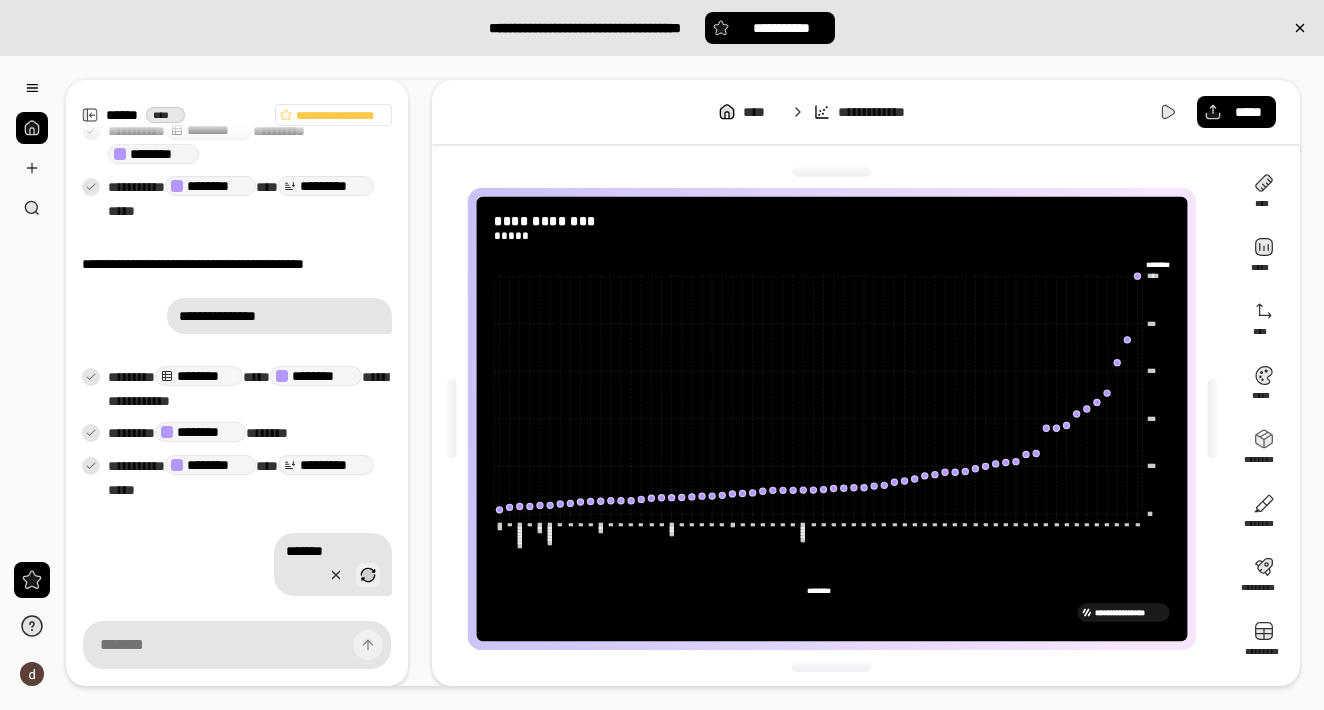 click at bounding box center [368, 575] 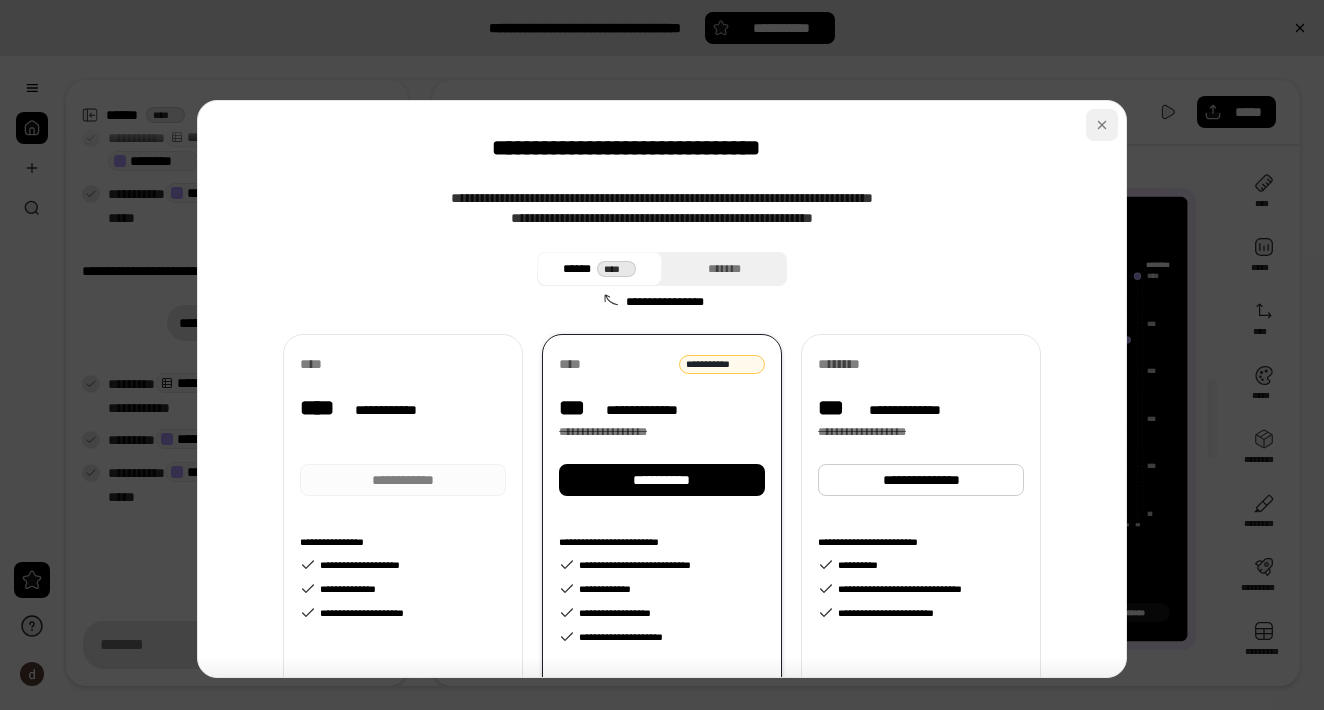 click at bounding box center (1102, 125) 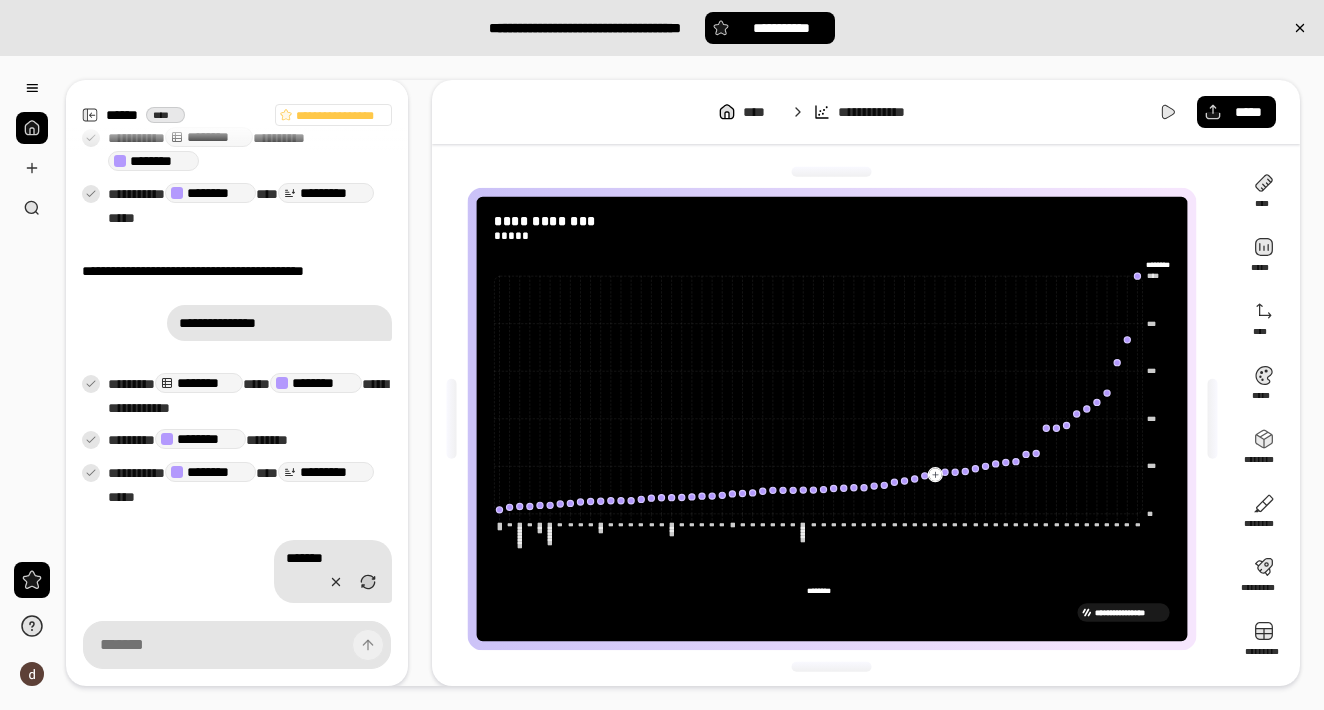 scroll, scrollTop: 0, scrollLeft: 0, axis: both 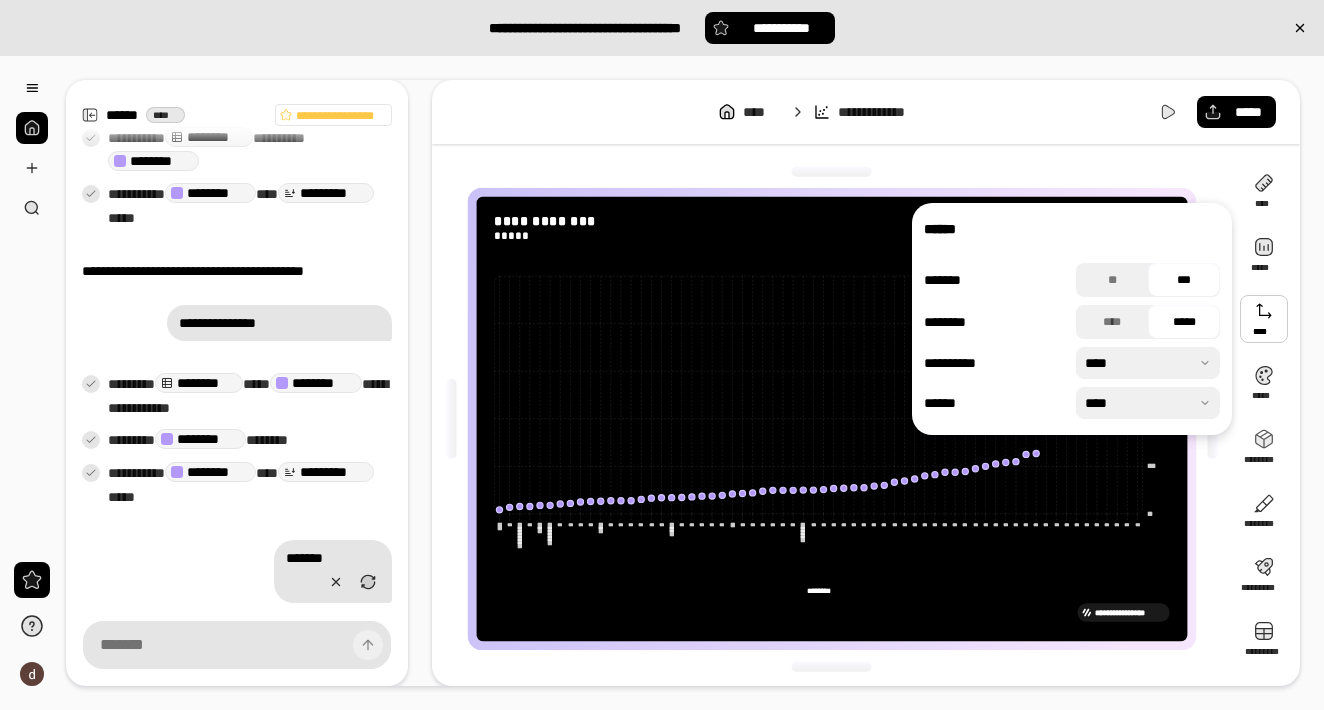 click at bounding box center (1148, 363) 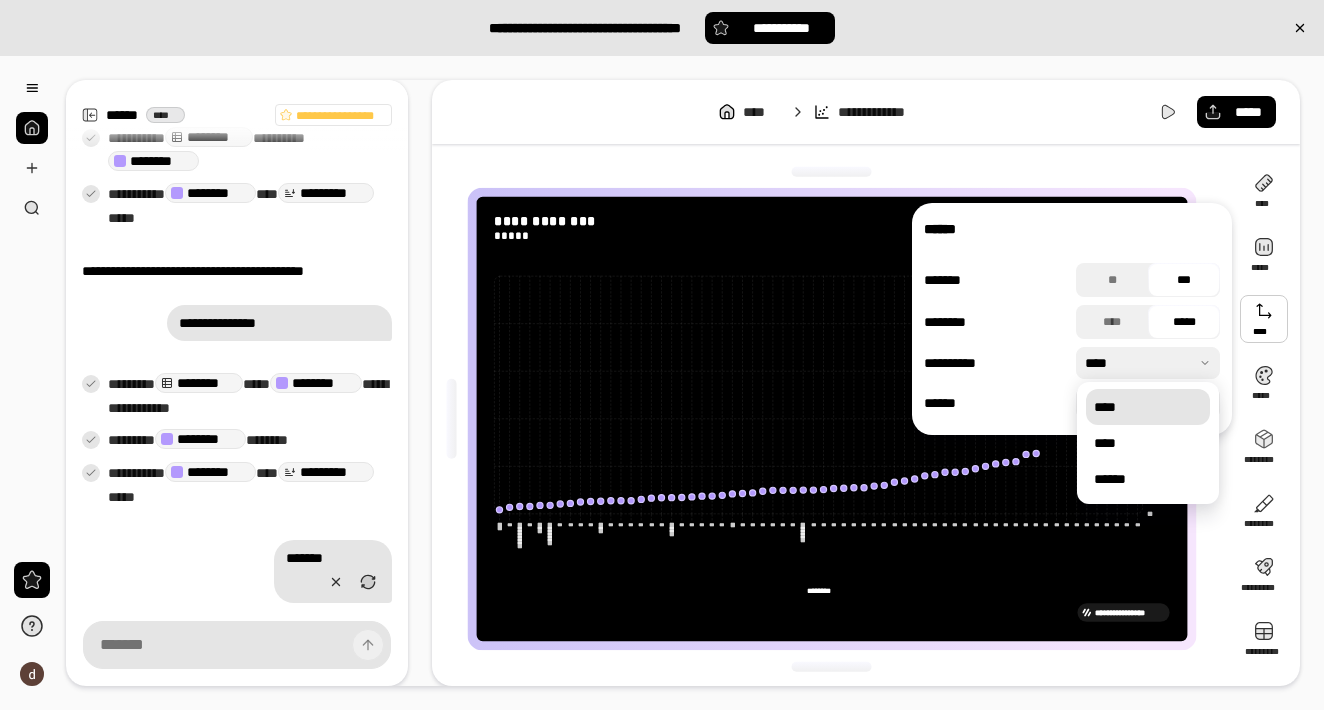 click at bounding box center (1148, 363) 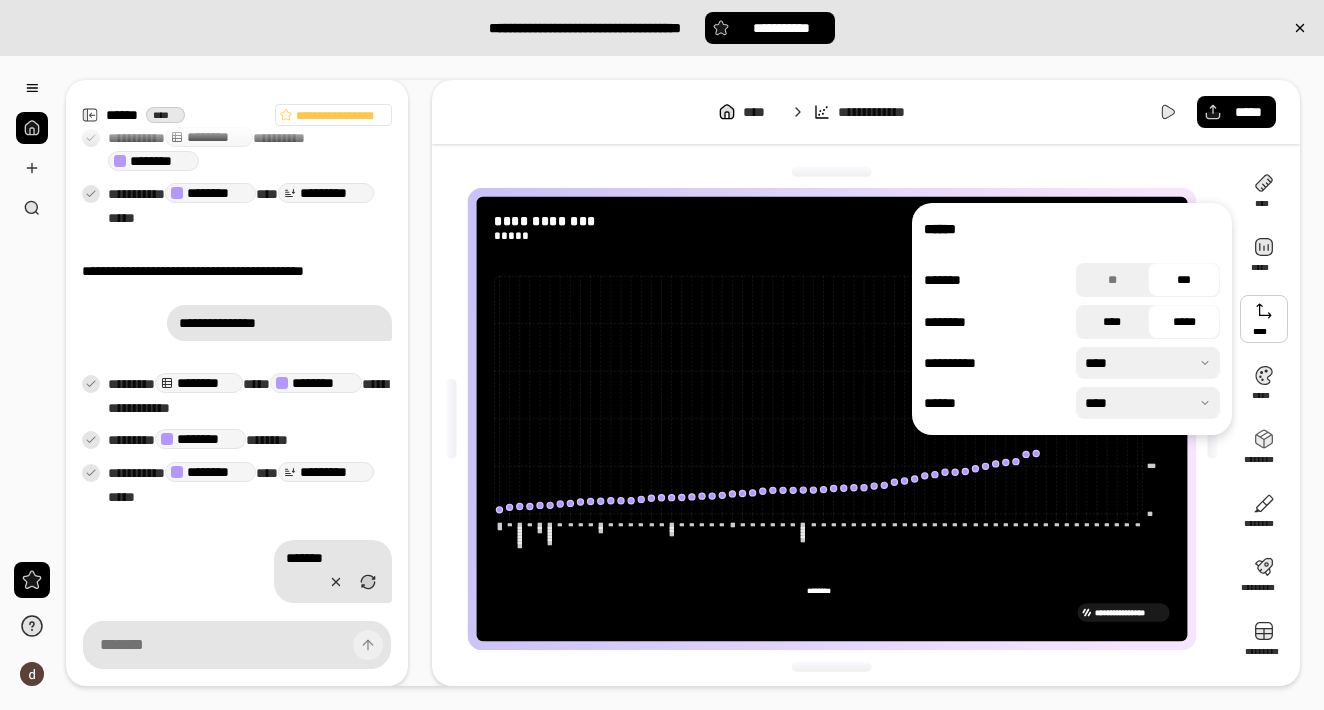 click on "****" at bounding box center [1112, 322] 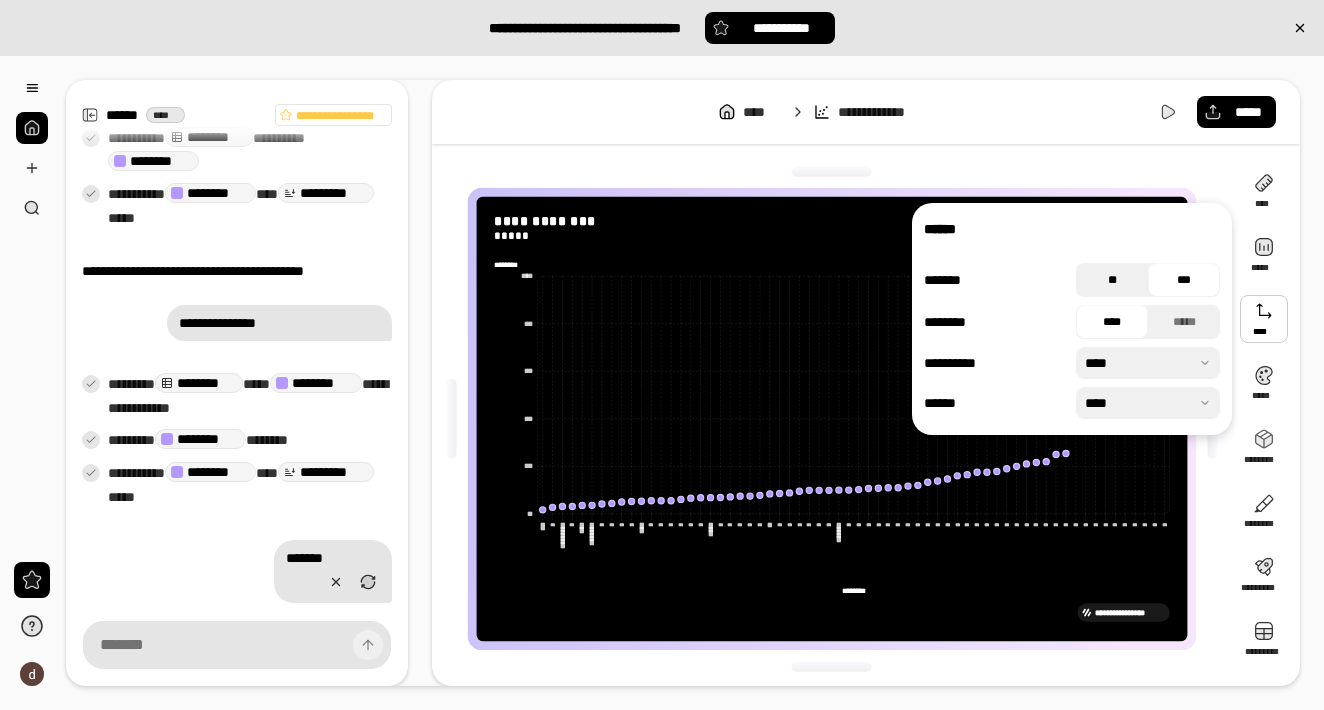 click on "**" at bounding box center [1112, 280] 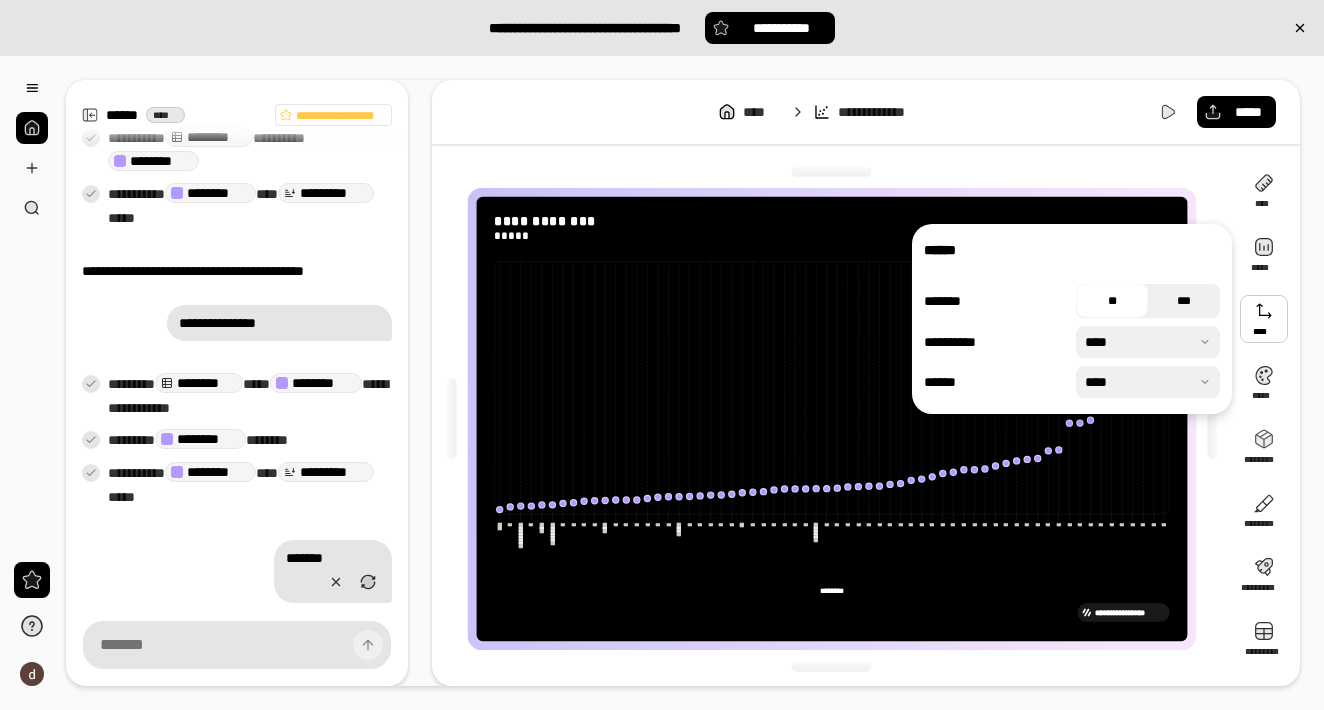 click on "***" at bounding box center (1184, 301) 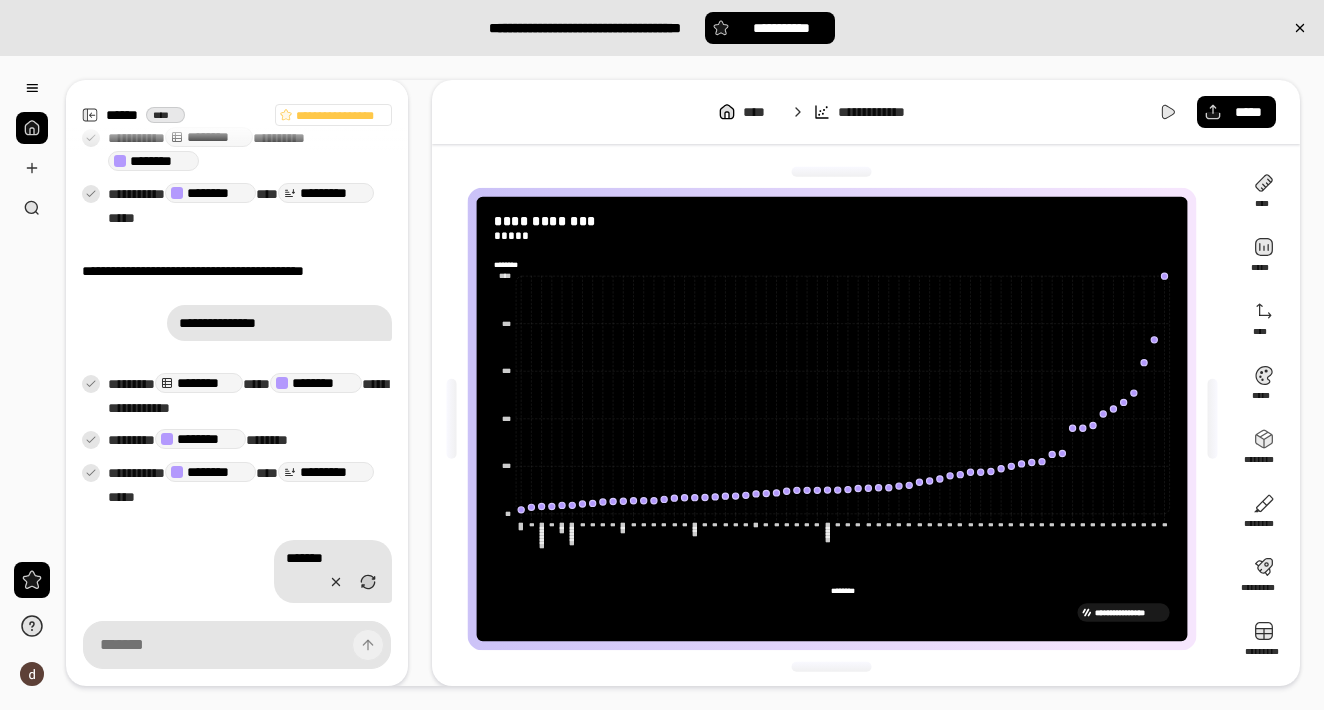click on "**********" at bounding box center [866, 383] 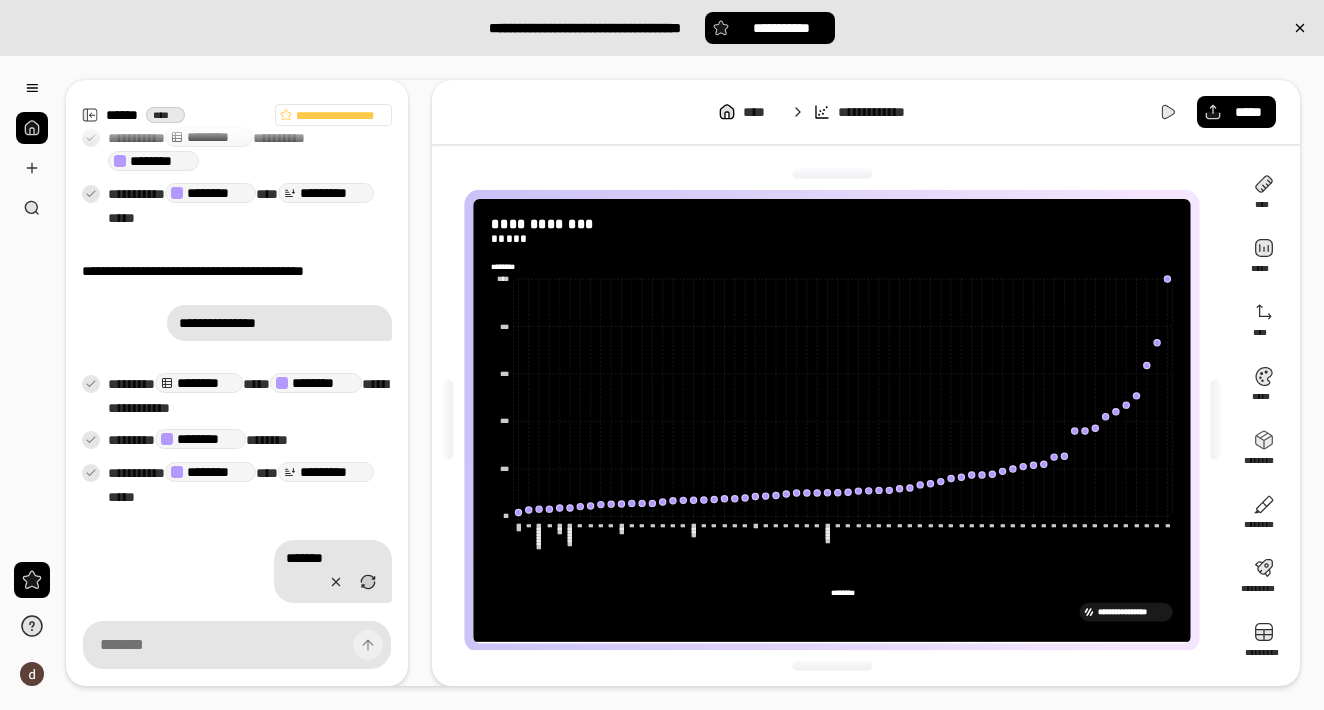 click at bounding box center (832, 174) 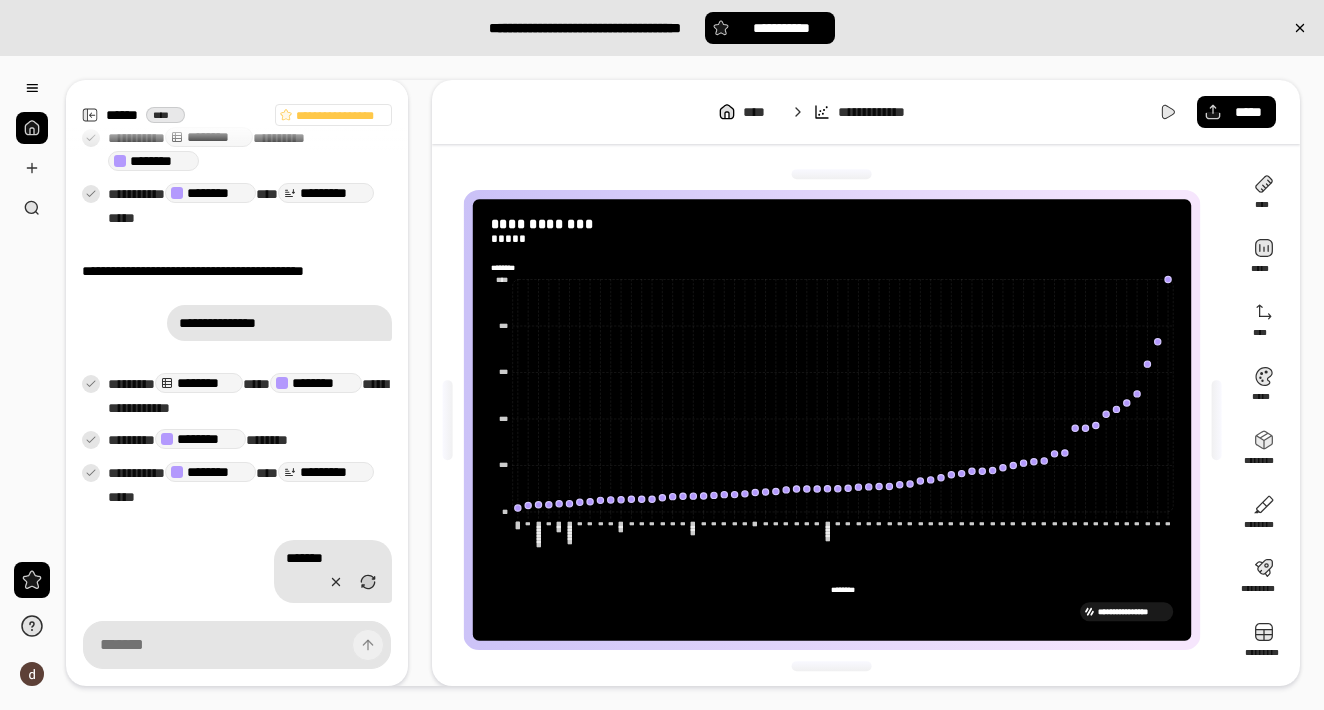 click at bounding box center (832, 174) 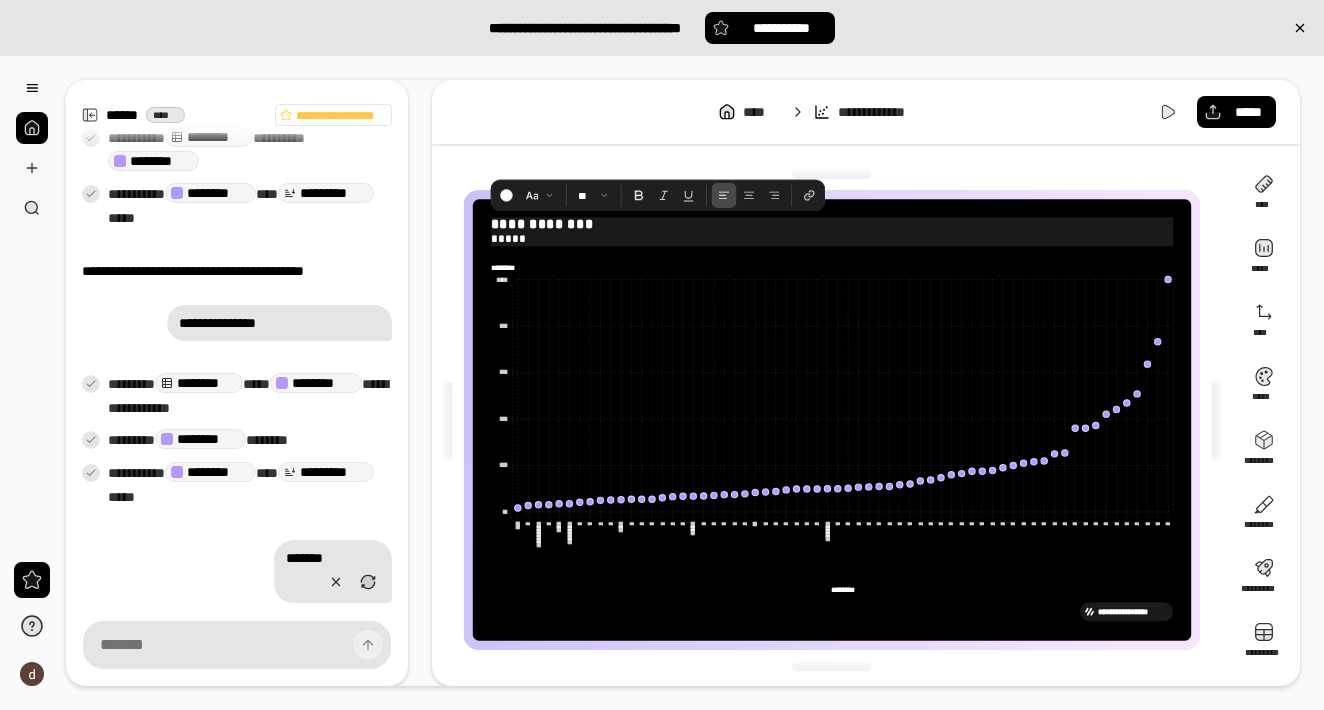 click on "**********" at bounding box center [832, 224] 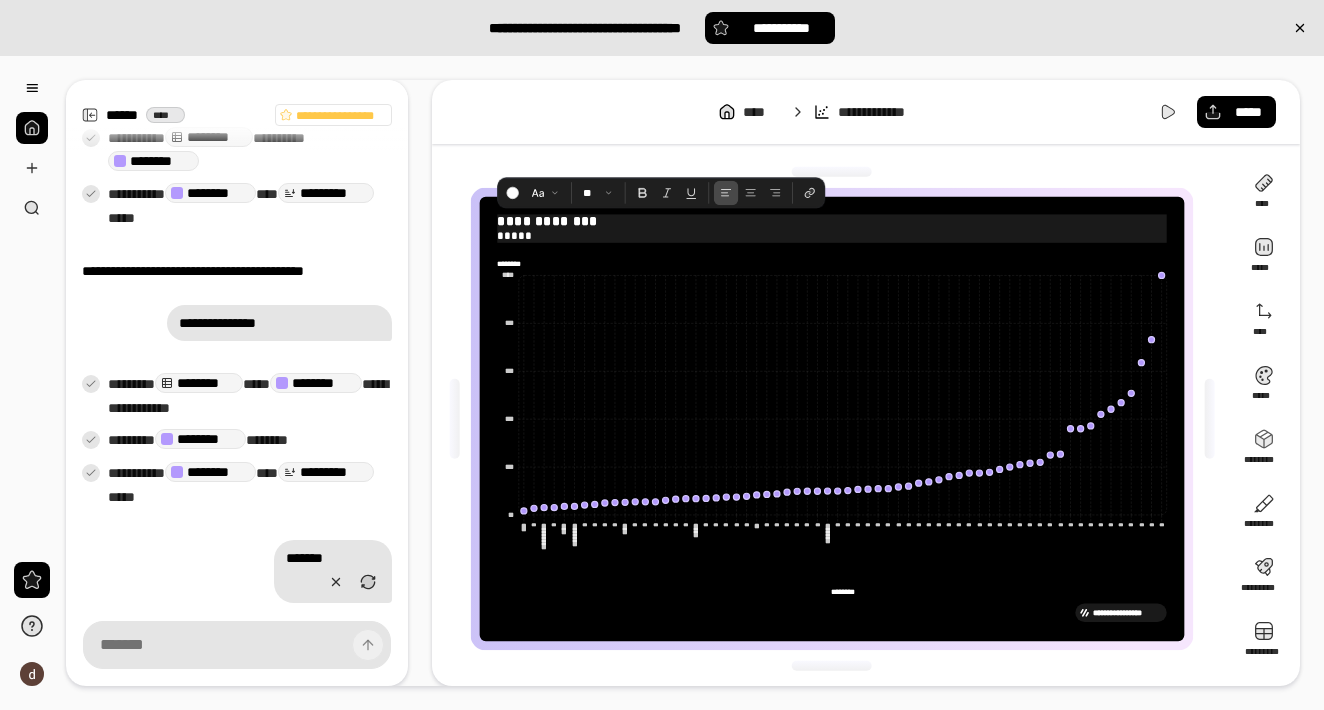 click at bounding box center [832, 172] 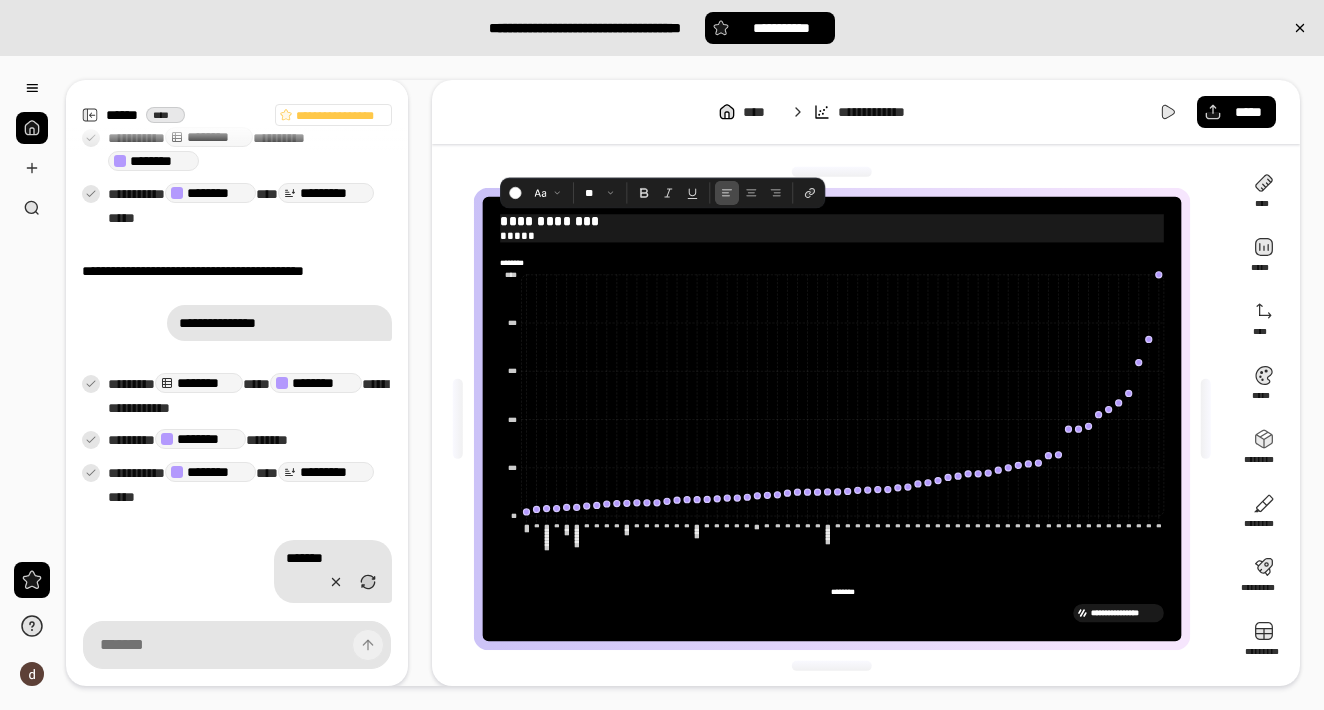 click at bounding box center (832, 172) 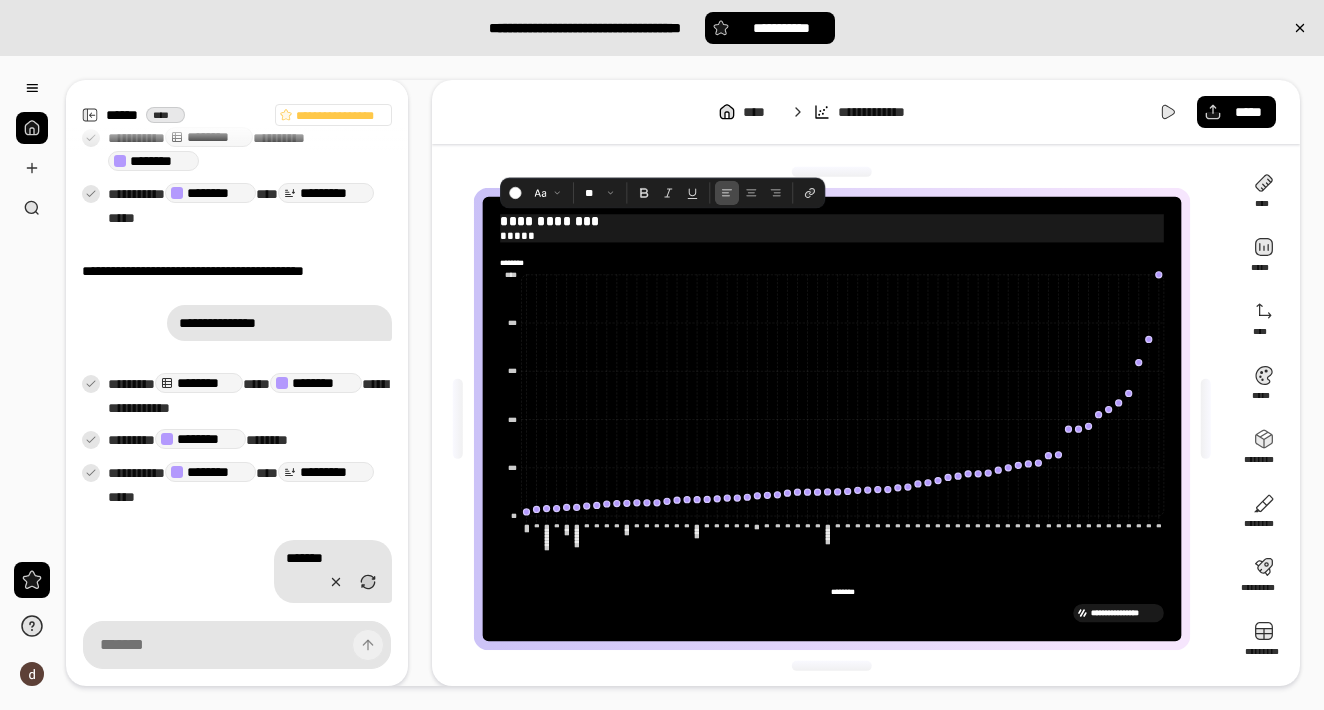 click at bounding box center [832, 172] 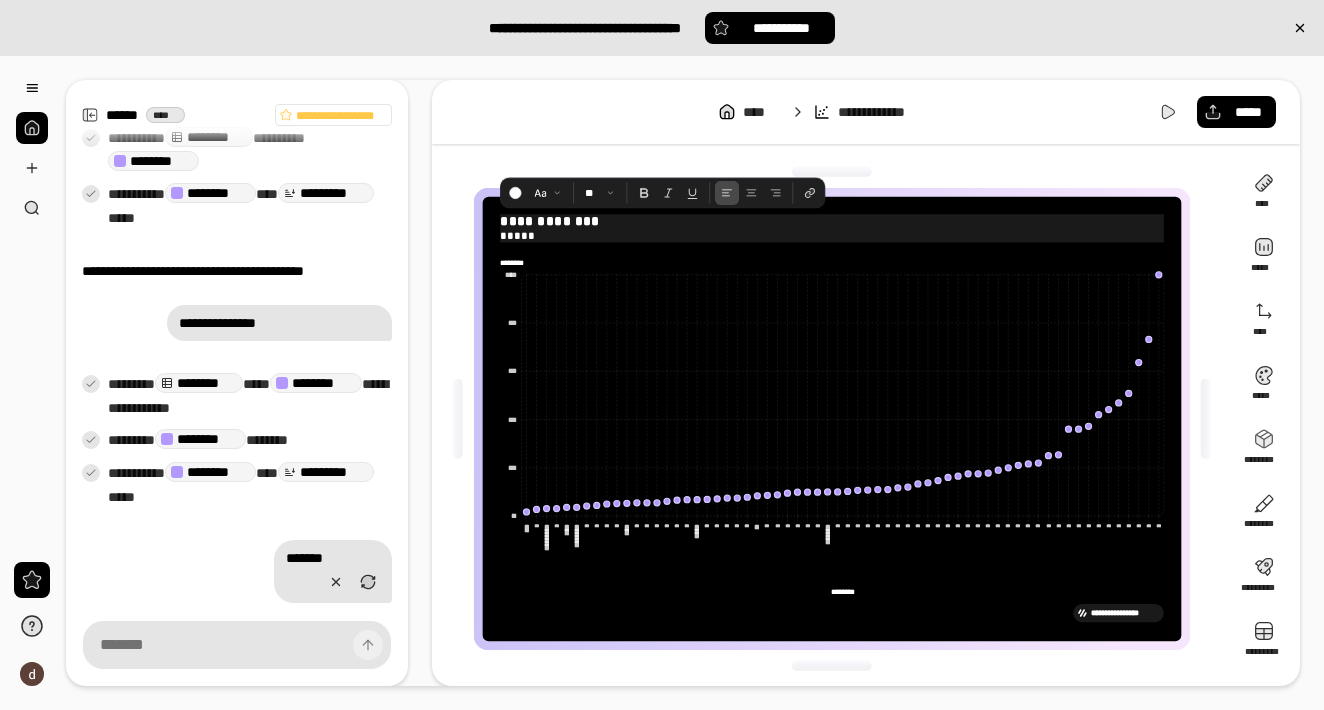 click at bounding box center (832, 172) 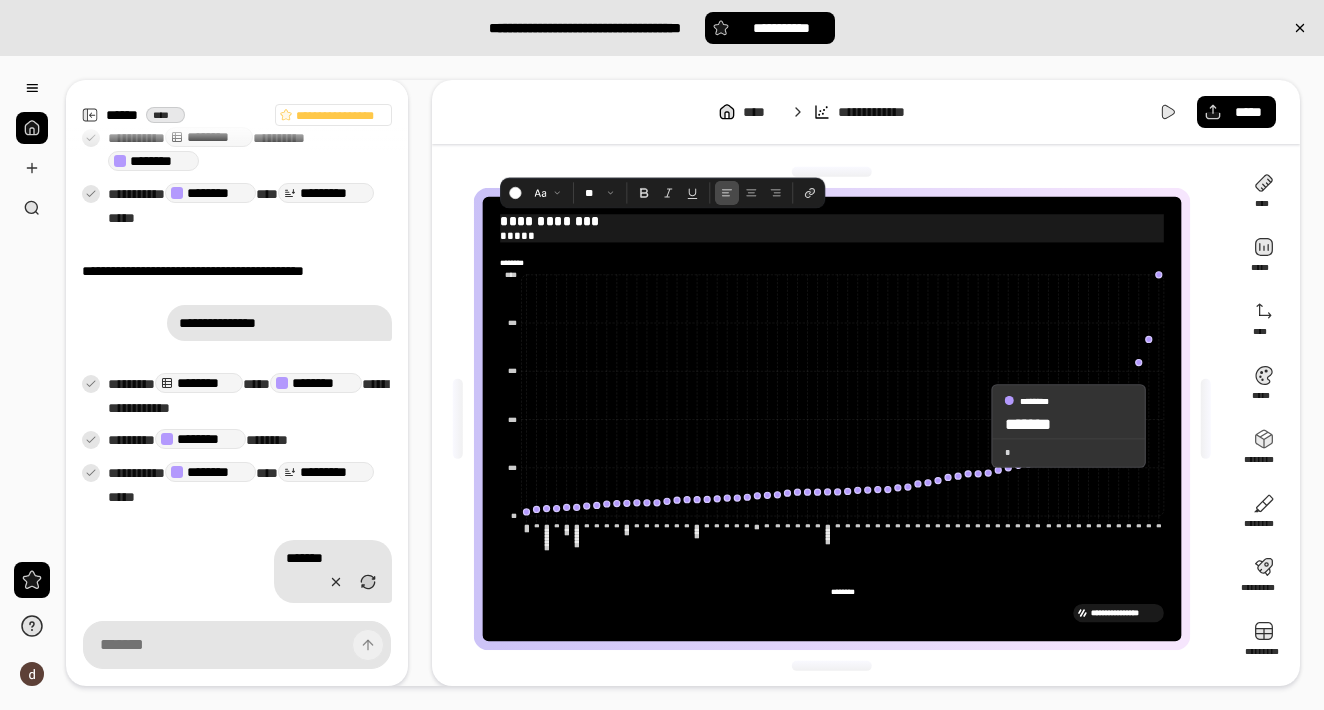 scroll, scrollTop: 0, scrollLeft: 0, axis: both 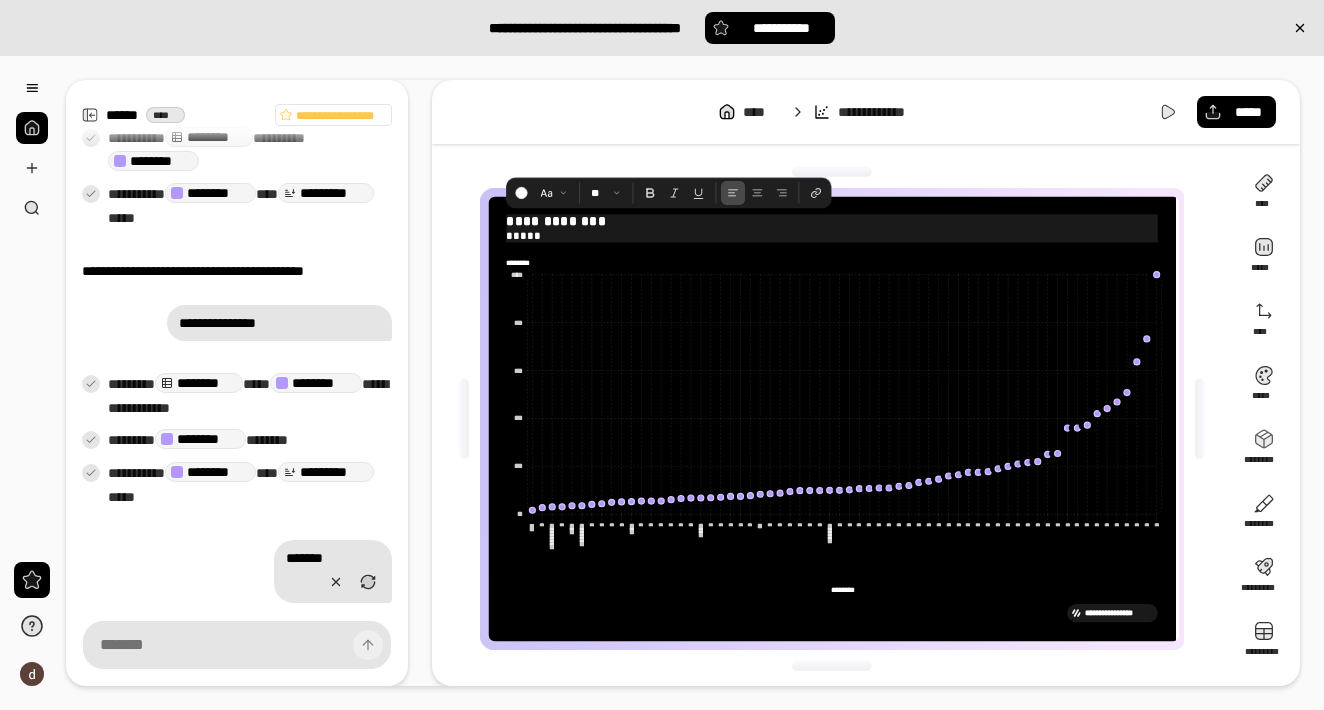 click at bounding box center (1200, 419) 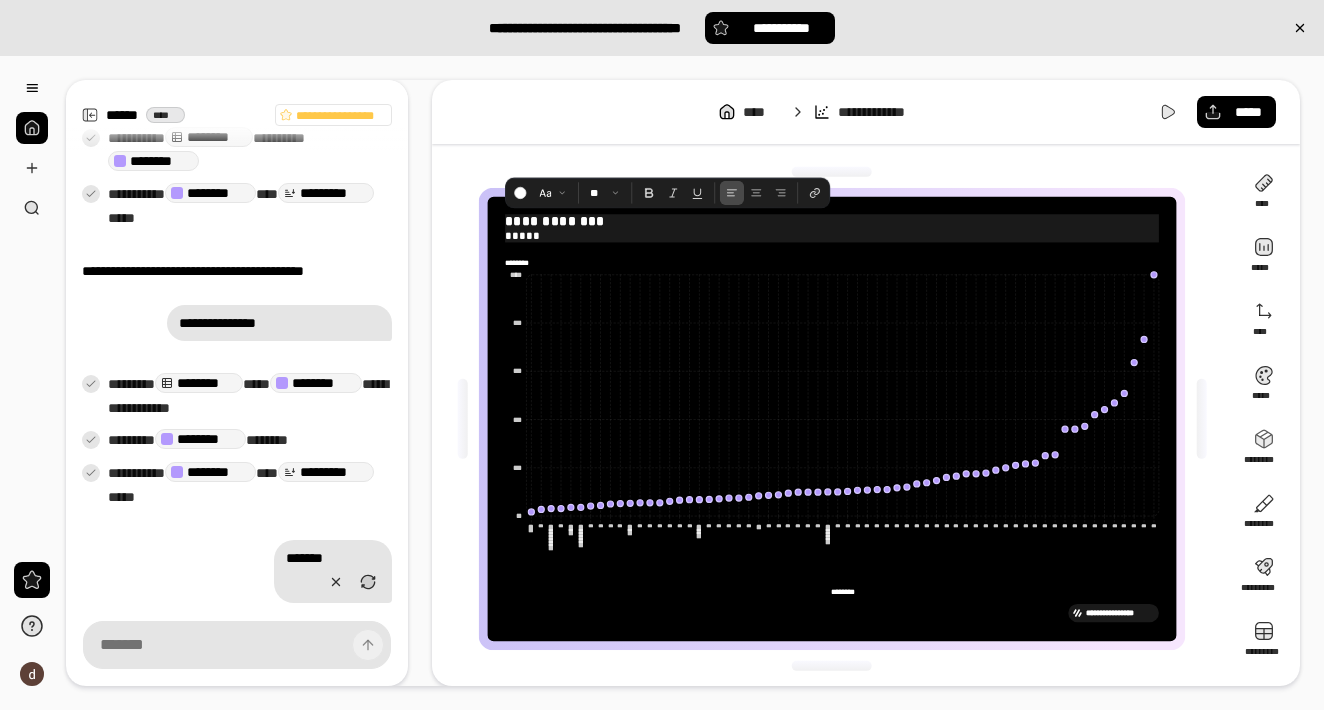 click at bounding box center (1201, 419) 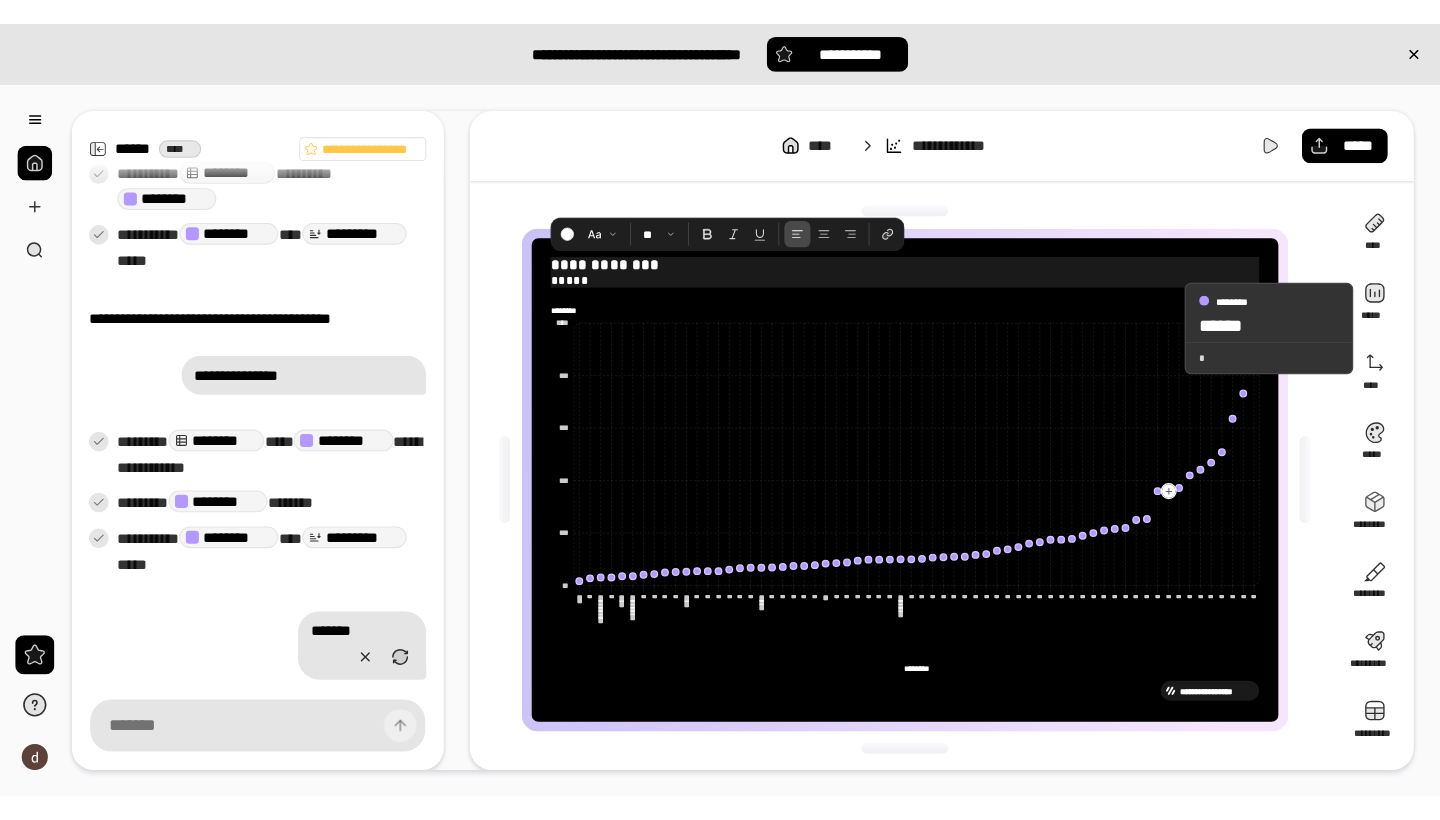scroll, scrollTop: 4, scrollLeft: 0, axis: vertical 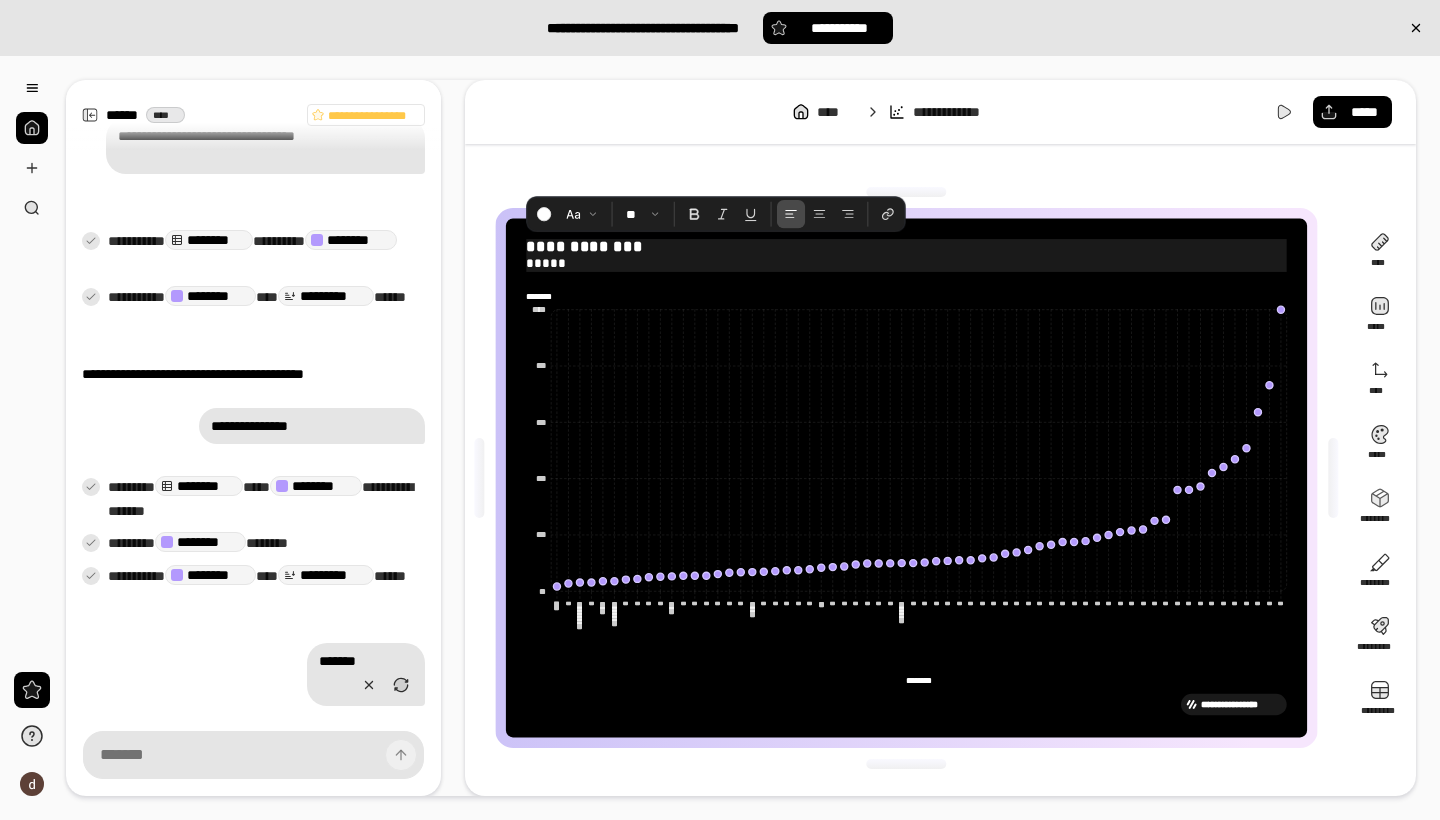 click at bounding box center [1333, 478] 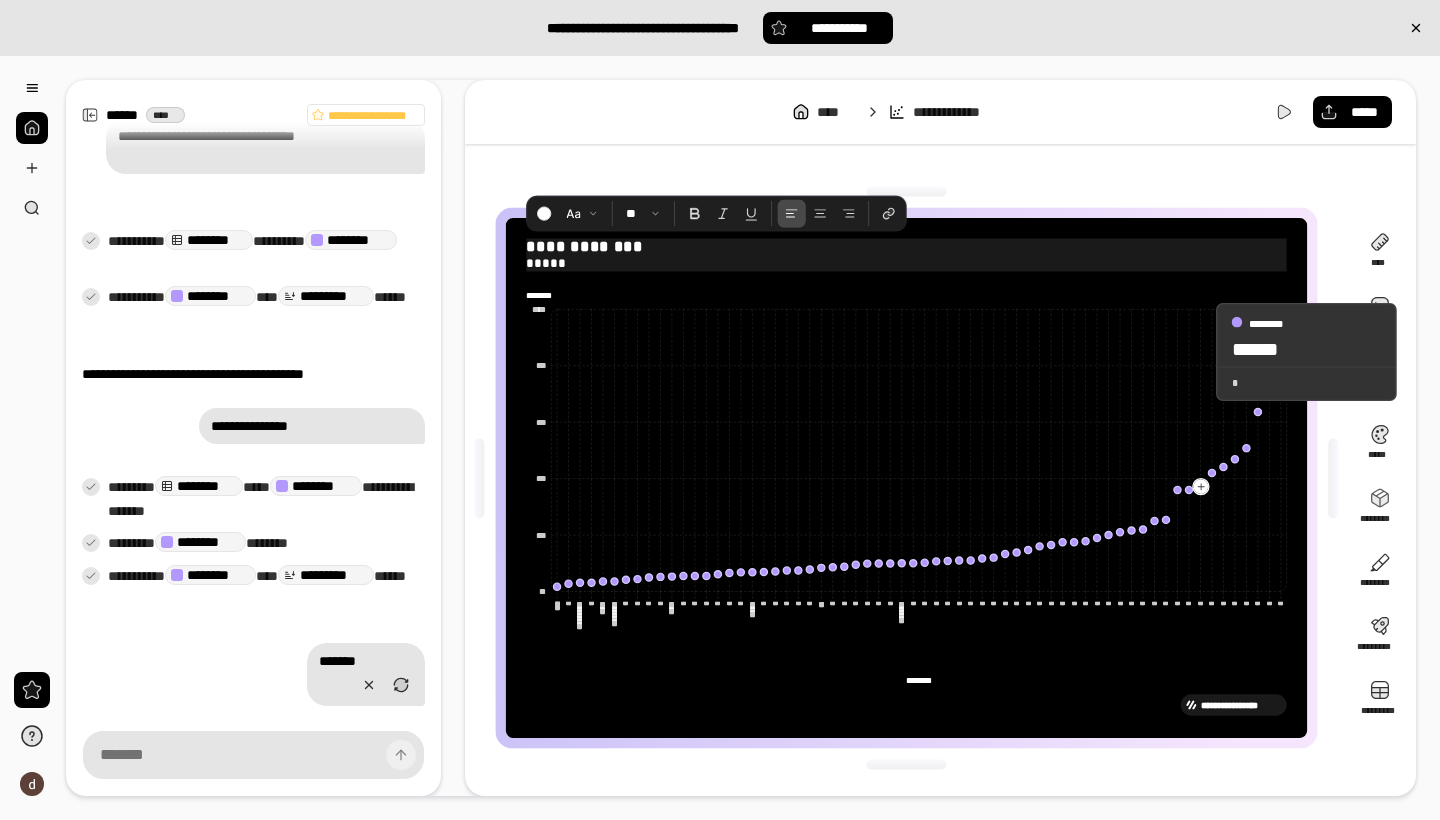 scroll, scrollTop: 0, scrollLeft: 0, axis: both 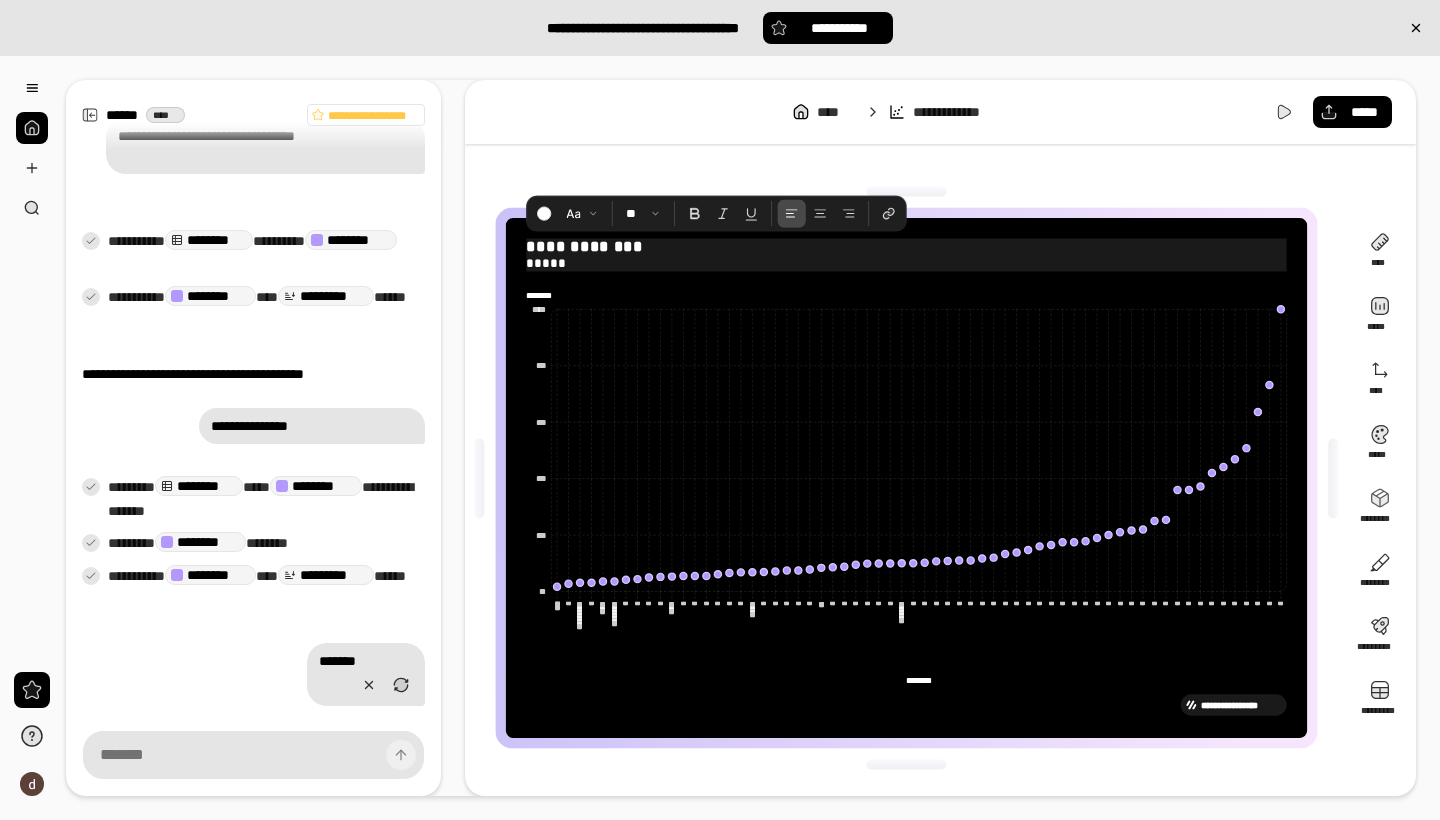 click at bounding box center [906, 765] 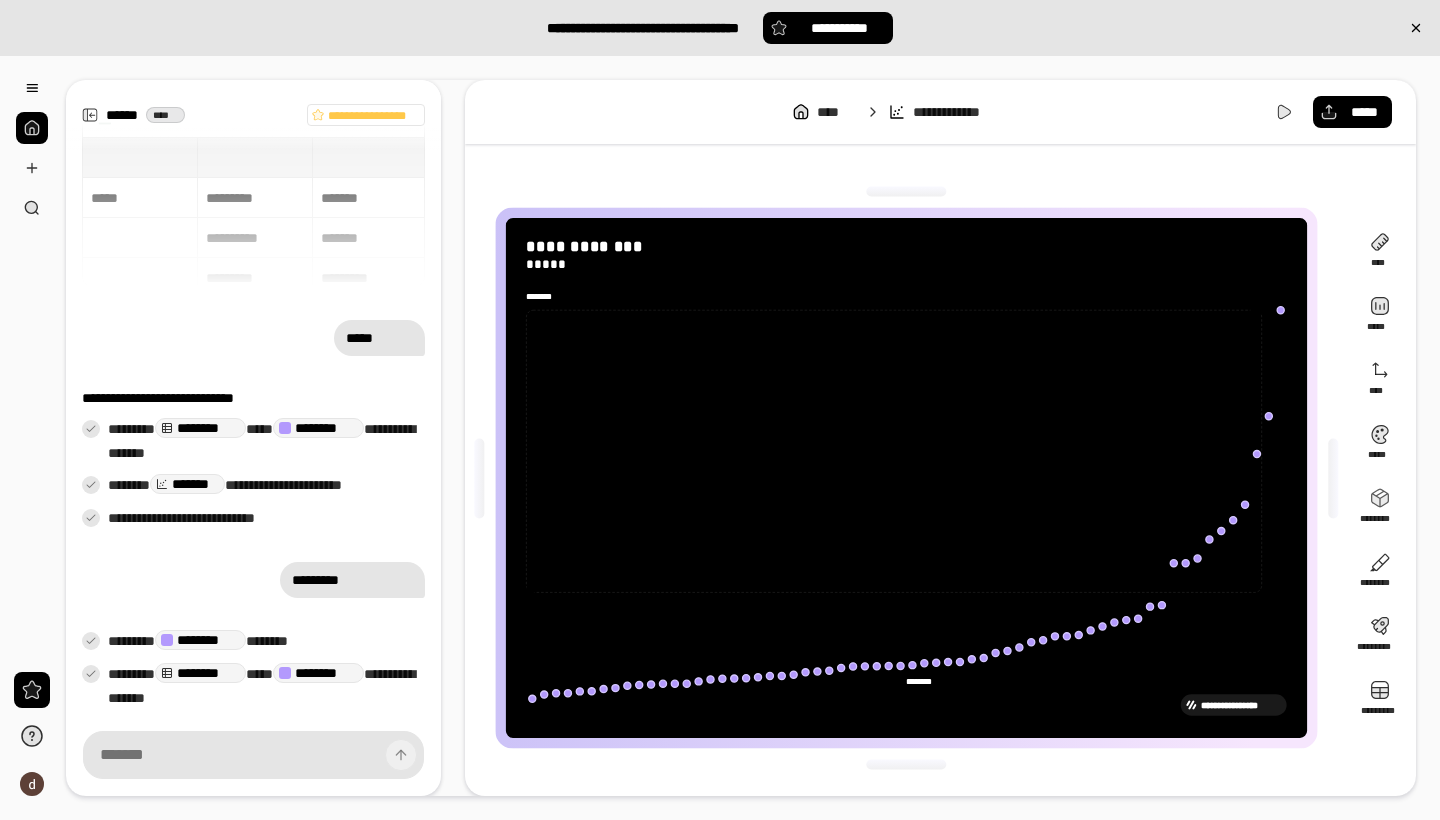 scroll, scrollTop: 616, scrollLeft: 0, axis: vertical 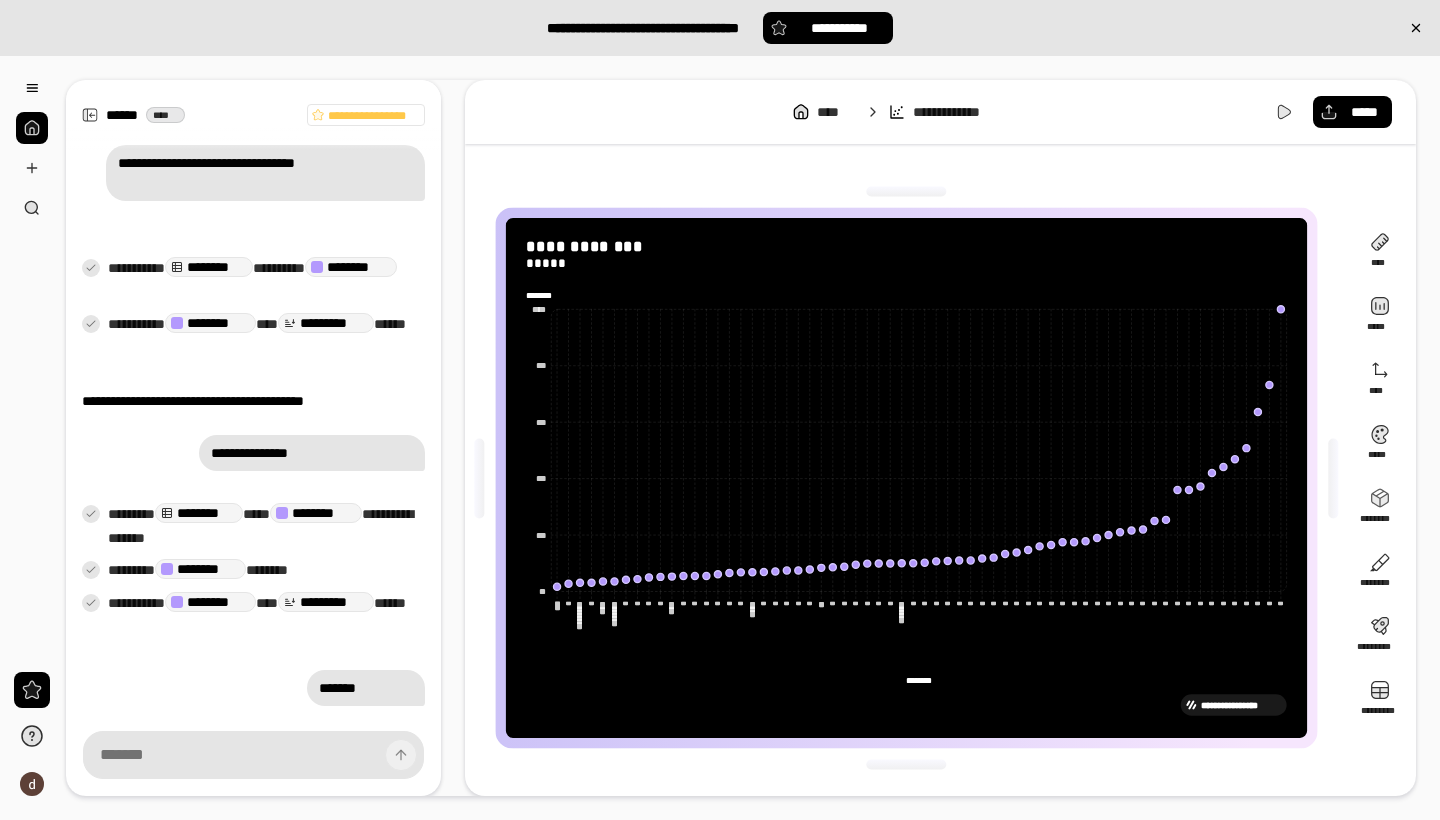 click on "**********" at bounding box center (906, 478) 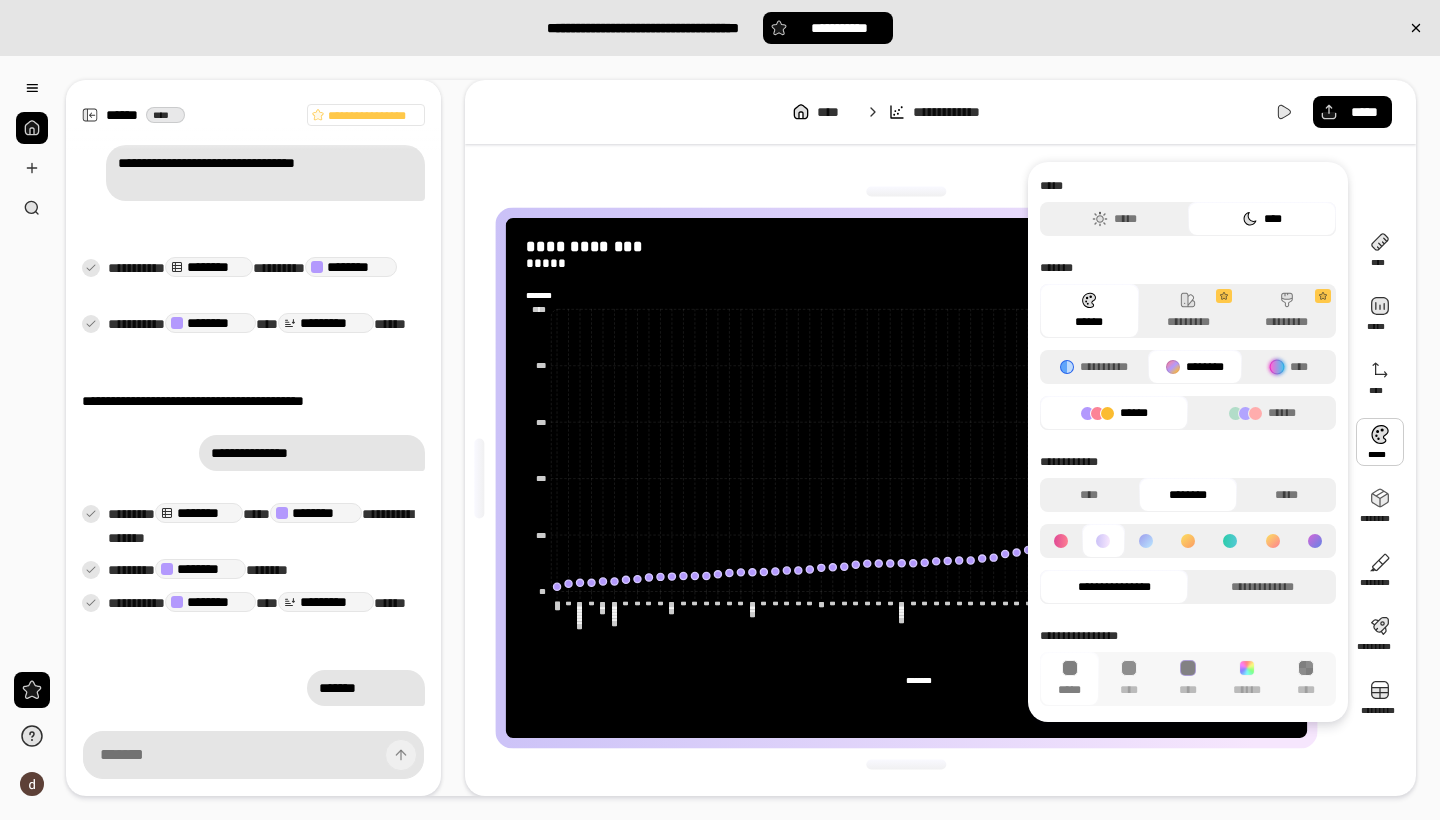 click on "**********" at bounding box center [940, 478] 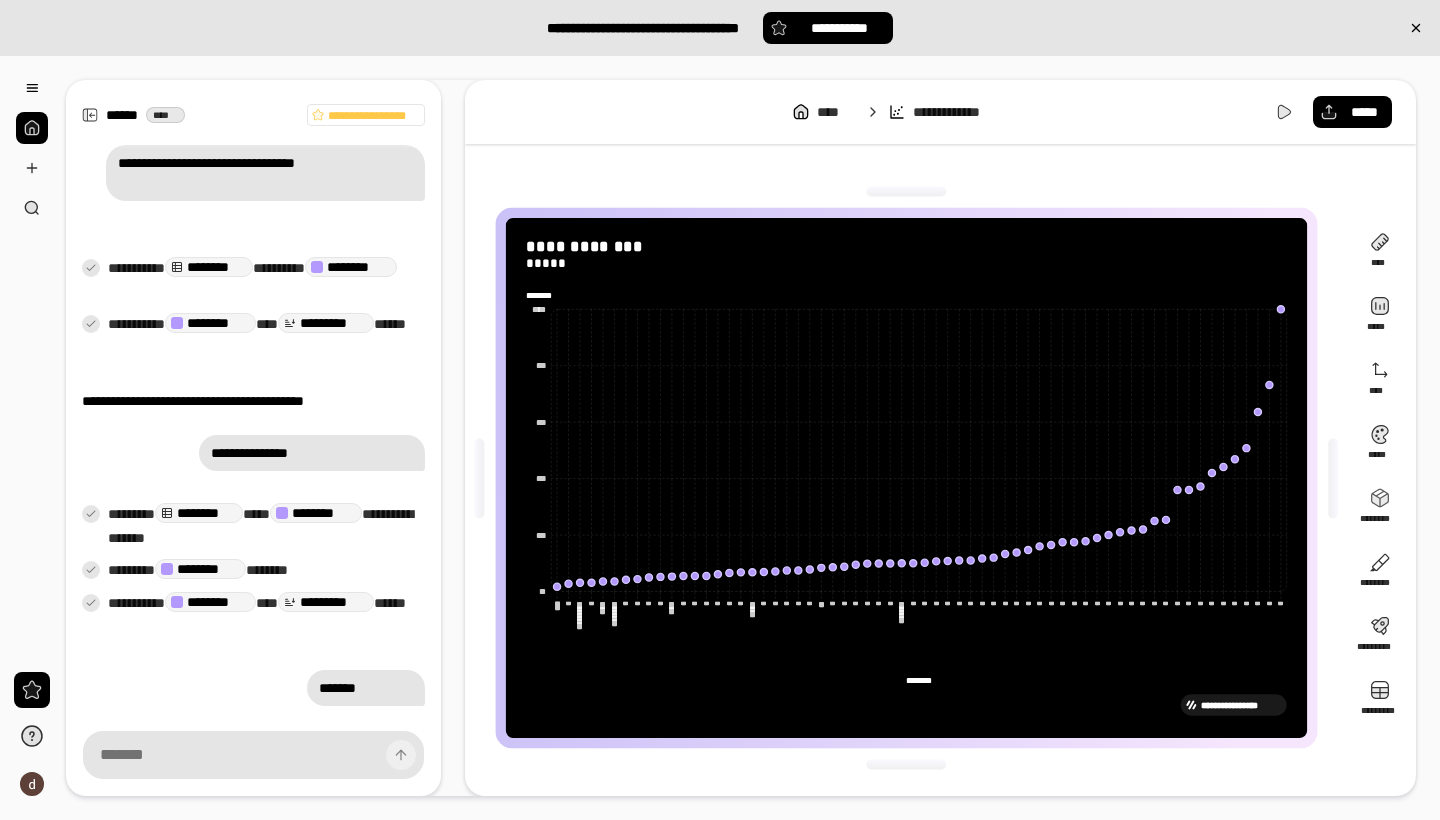 click at bounding box center [1333, 478] 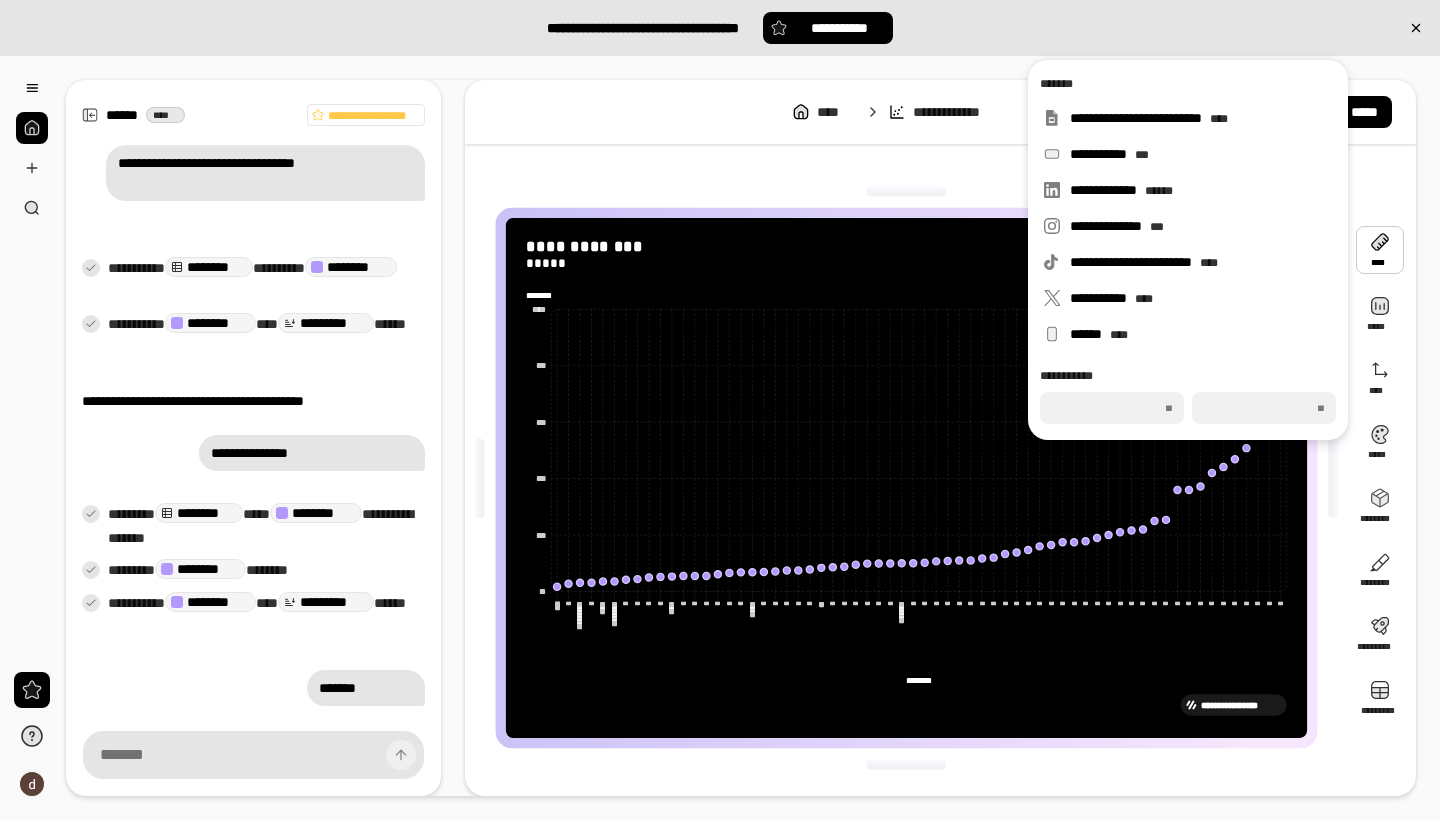 click on "**********" at bounding box center (940, 478) 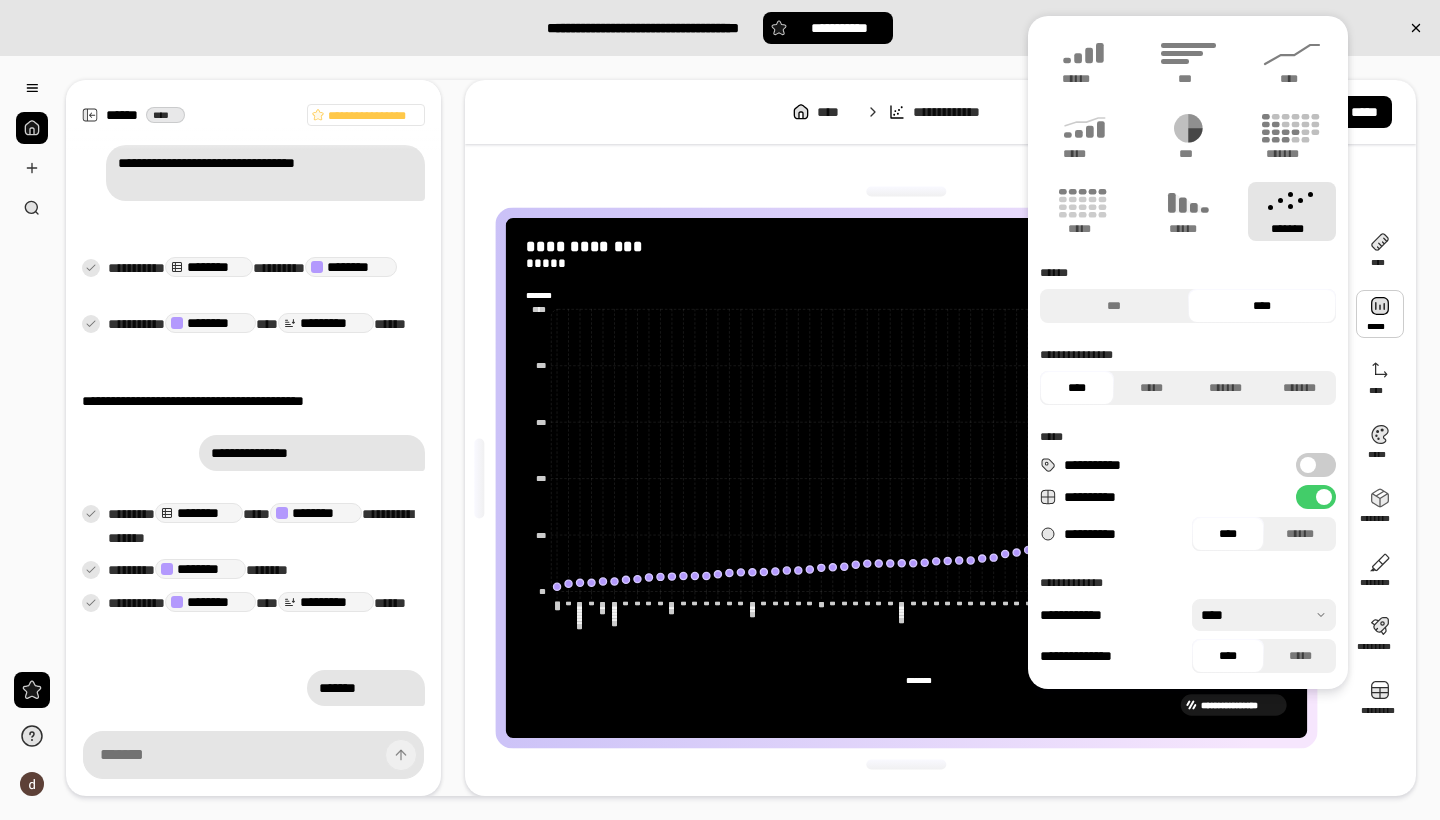 click on "**********" at bounding box center (720, 438) 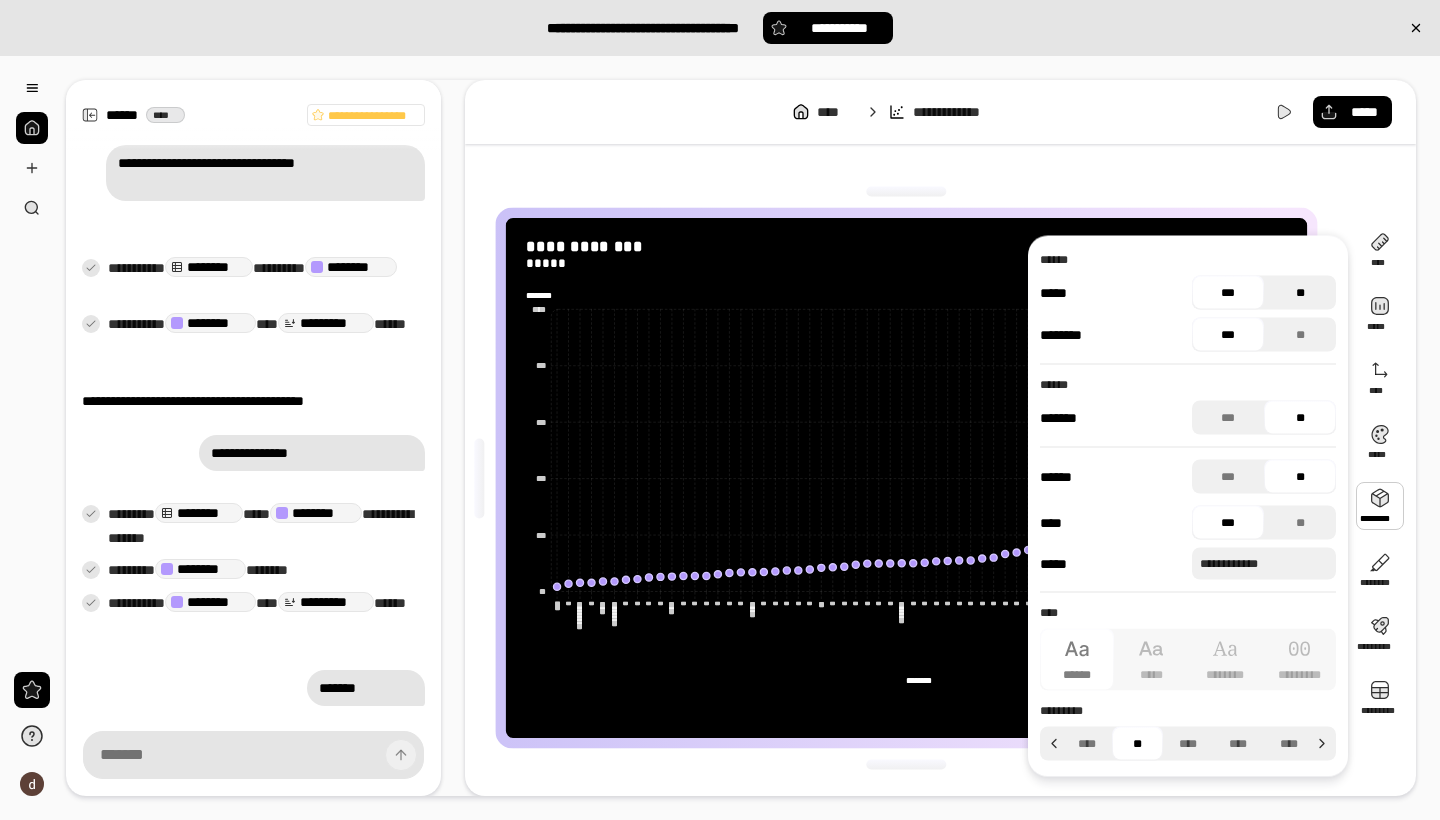 click on "**" at bounding box center (1300, 293) 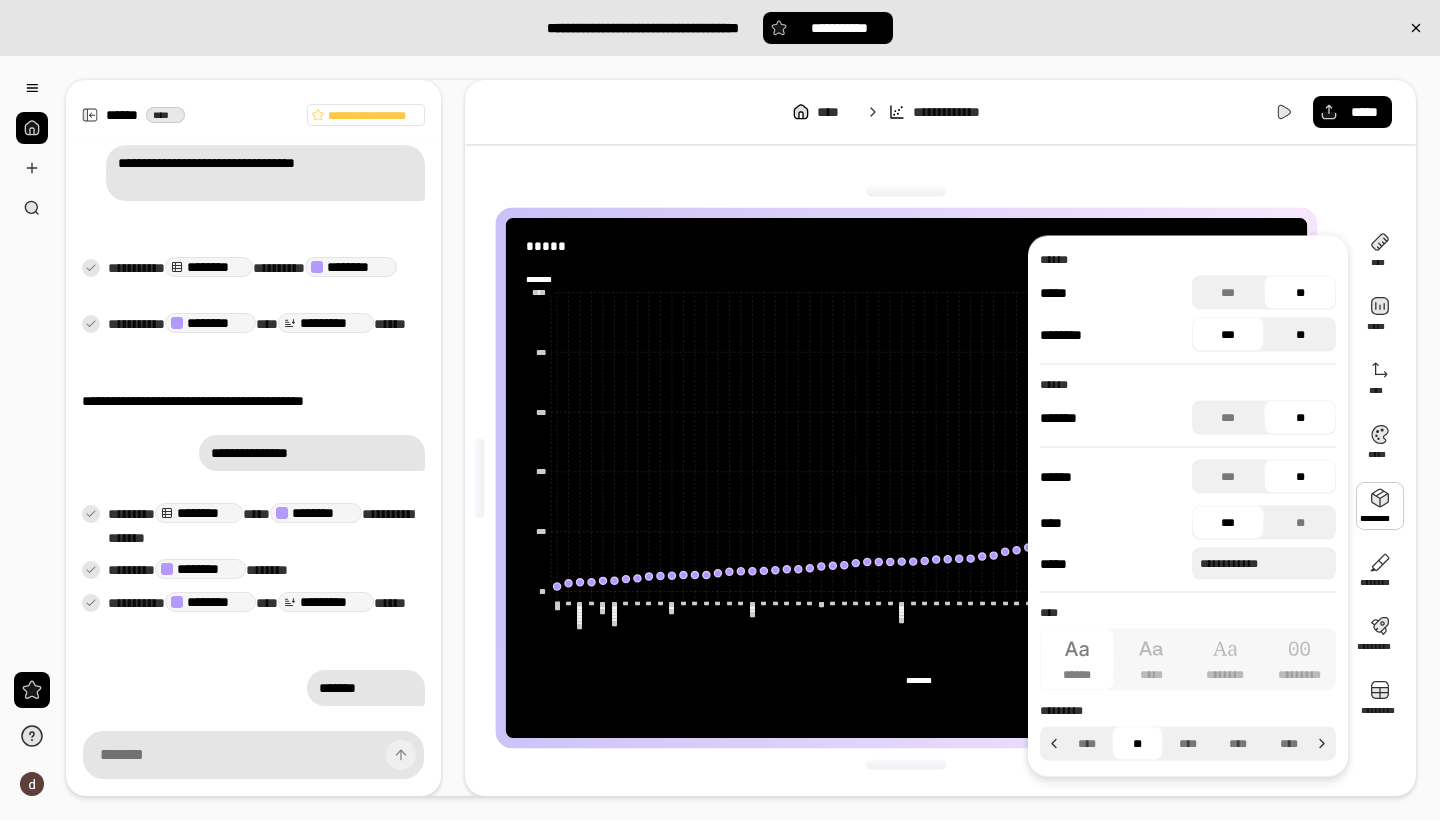 click on "**" at bounding box center [1300, 335] 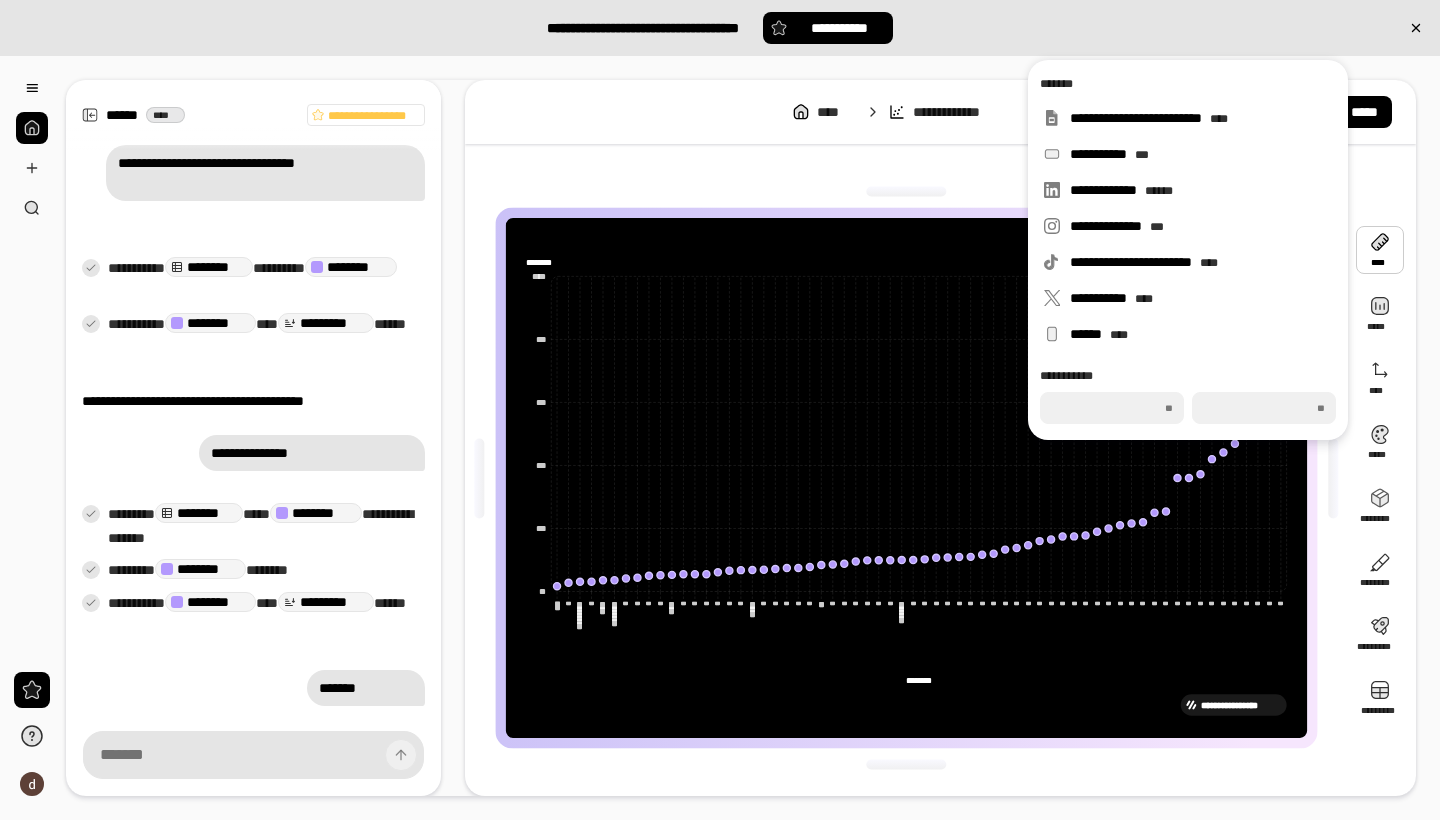 click on "**********" at bounding box center (940, 478) 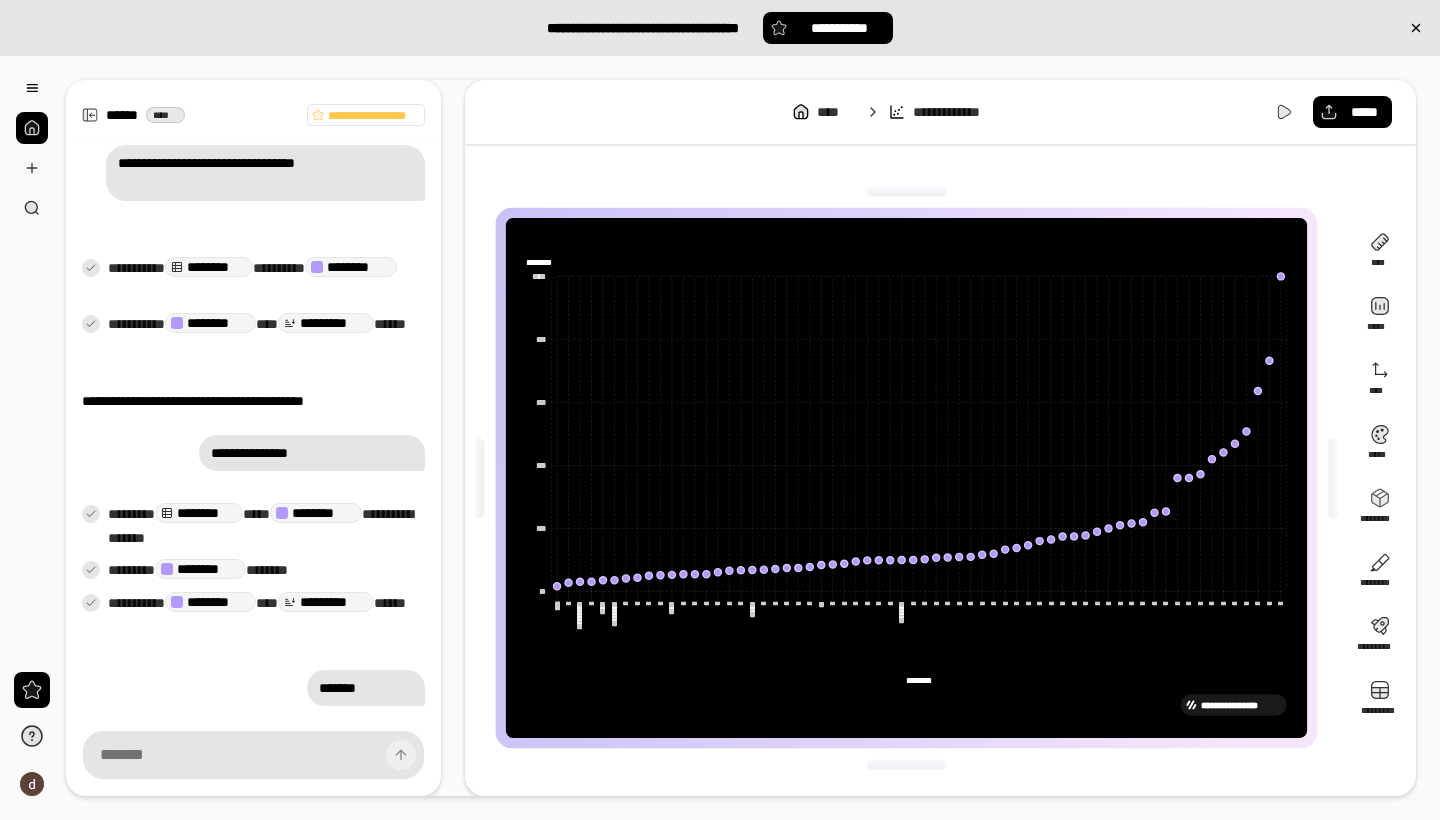 click on "******* *******" 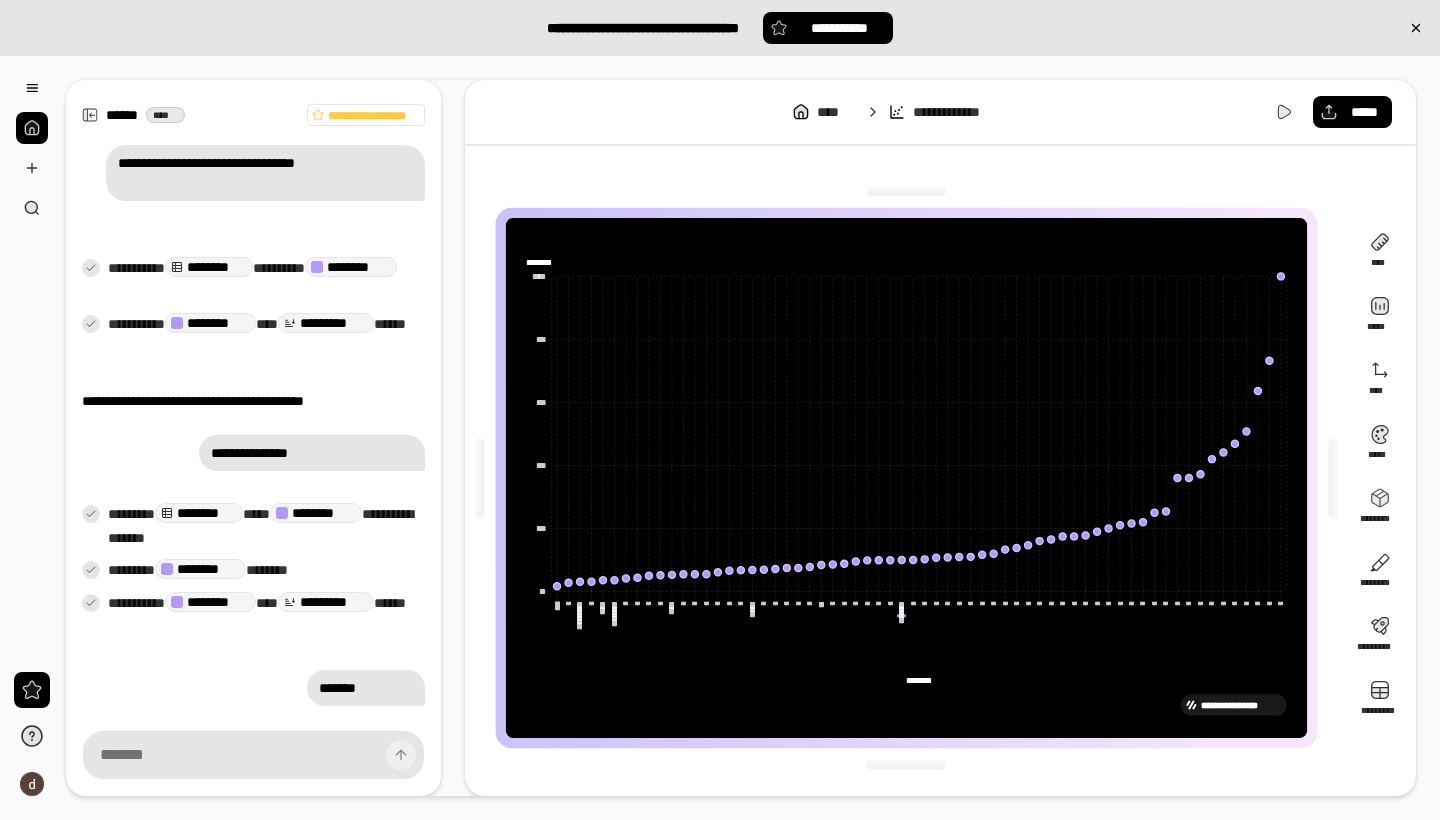 click on "******* *******" 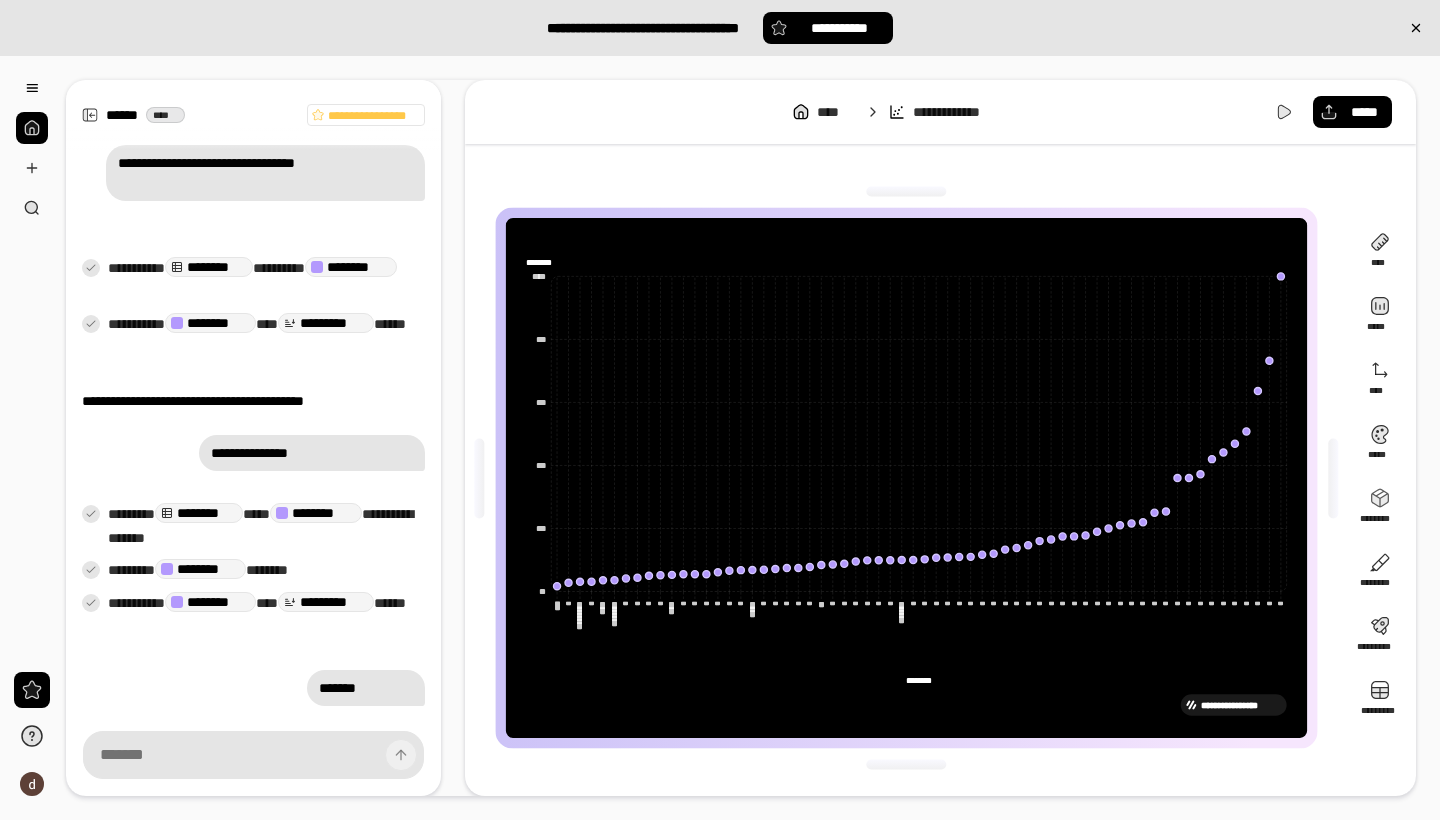 click on "******* *******" 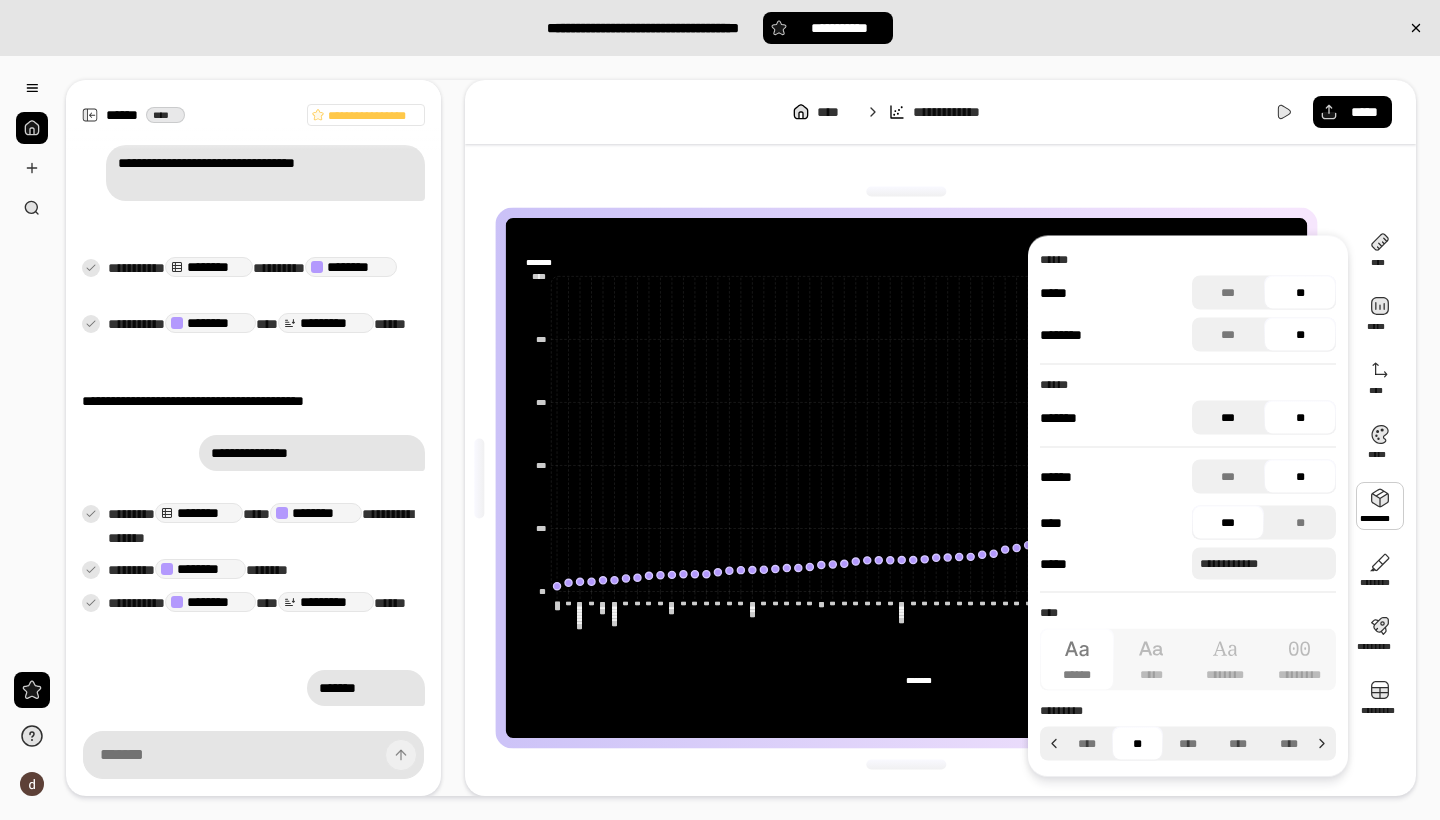 click on "***" at bounding box center (1228, 418) 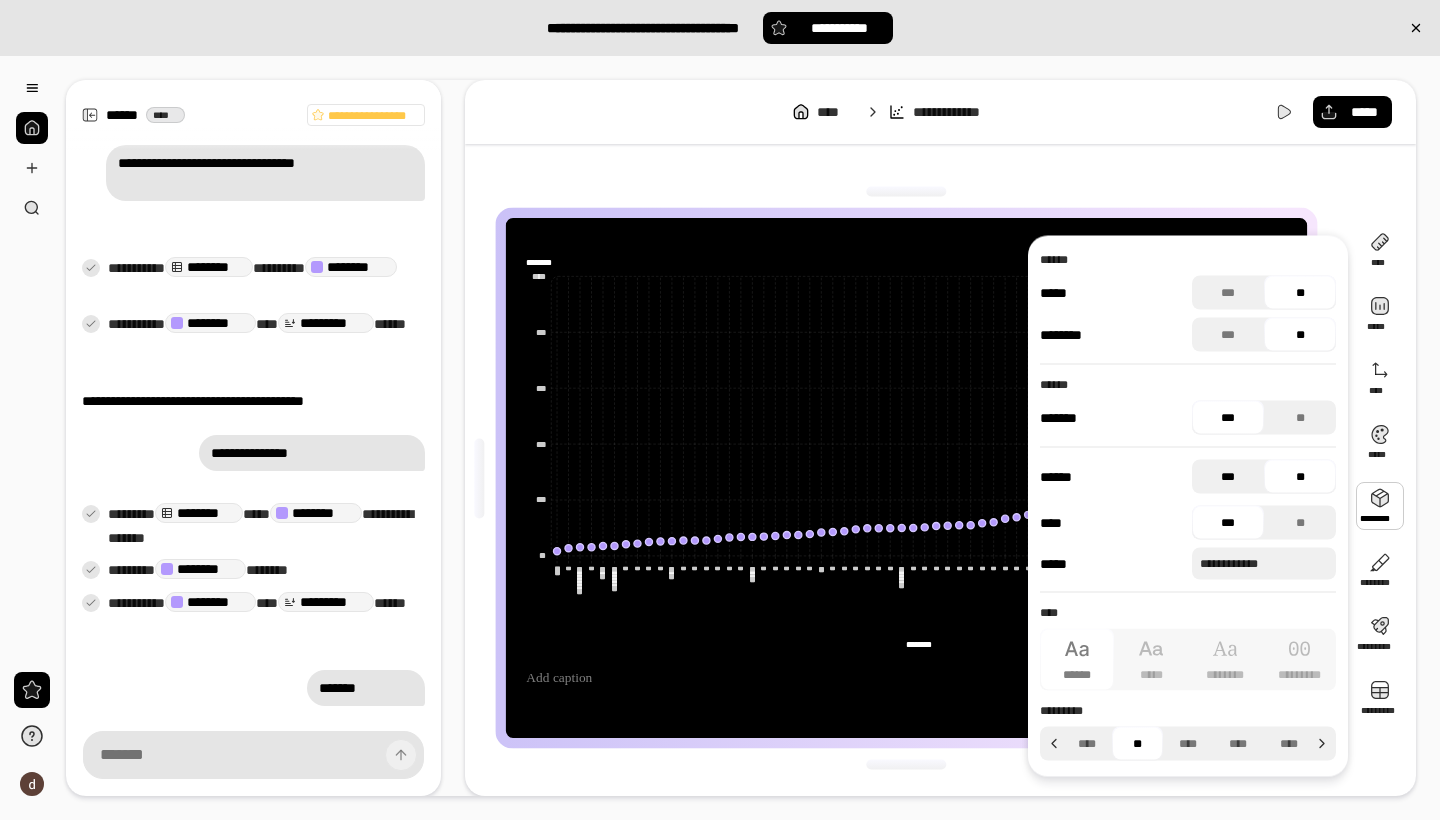 click on "***" at bounding box center [1228, 477] 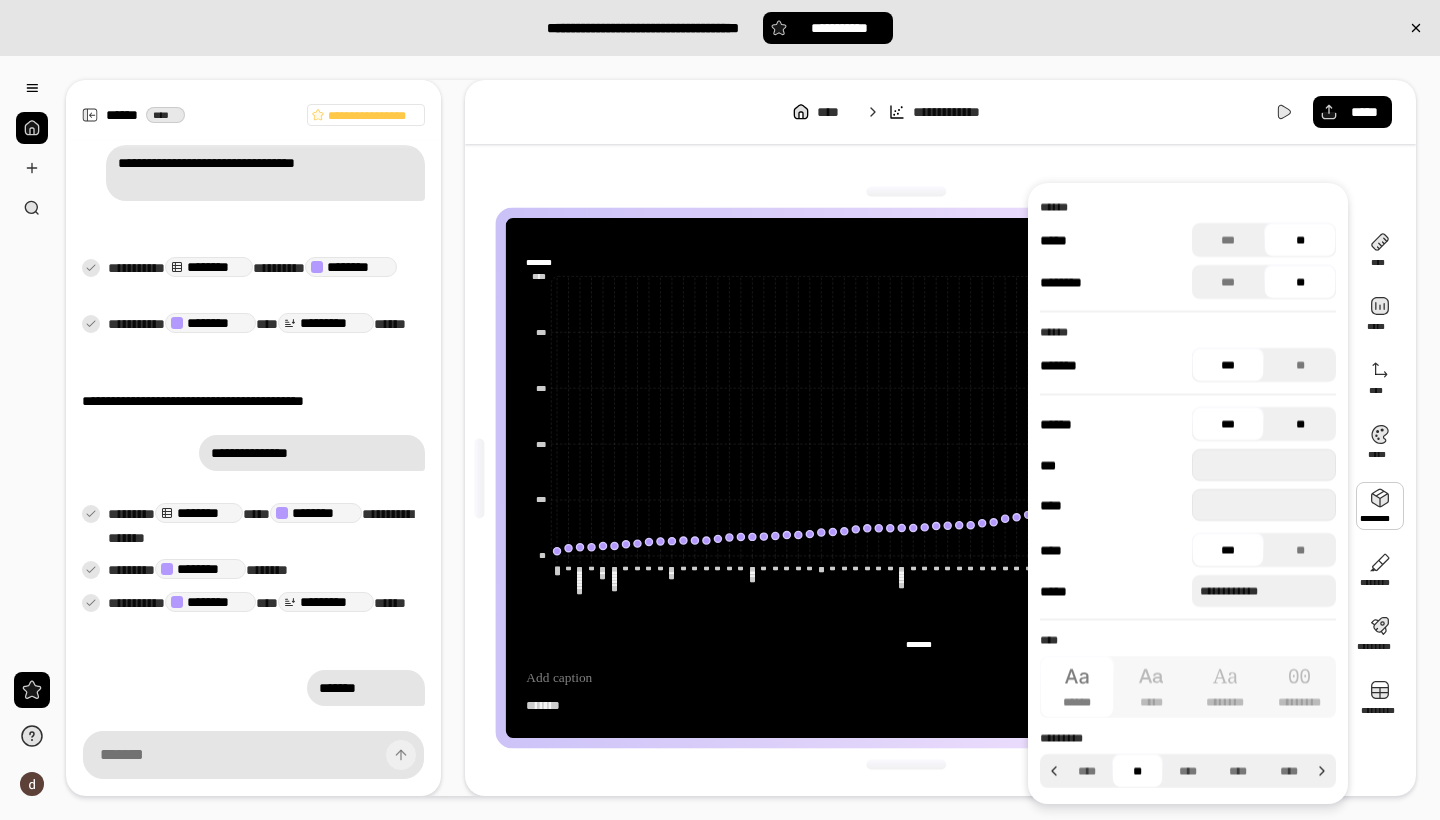 click on "**" at bounding box center [1300, 424] 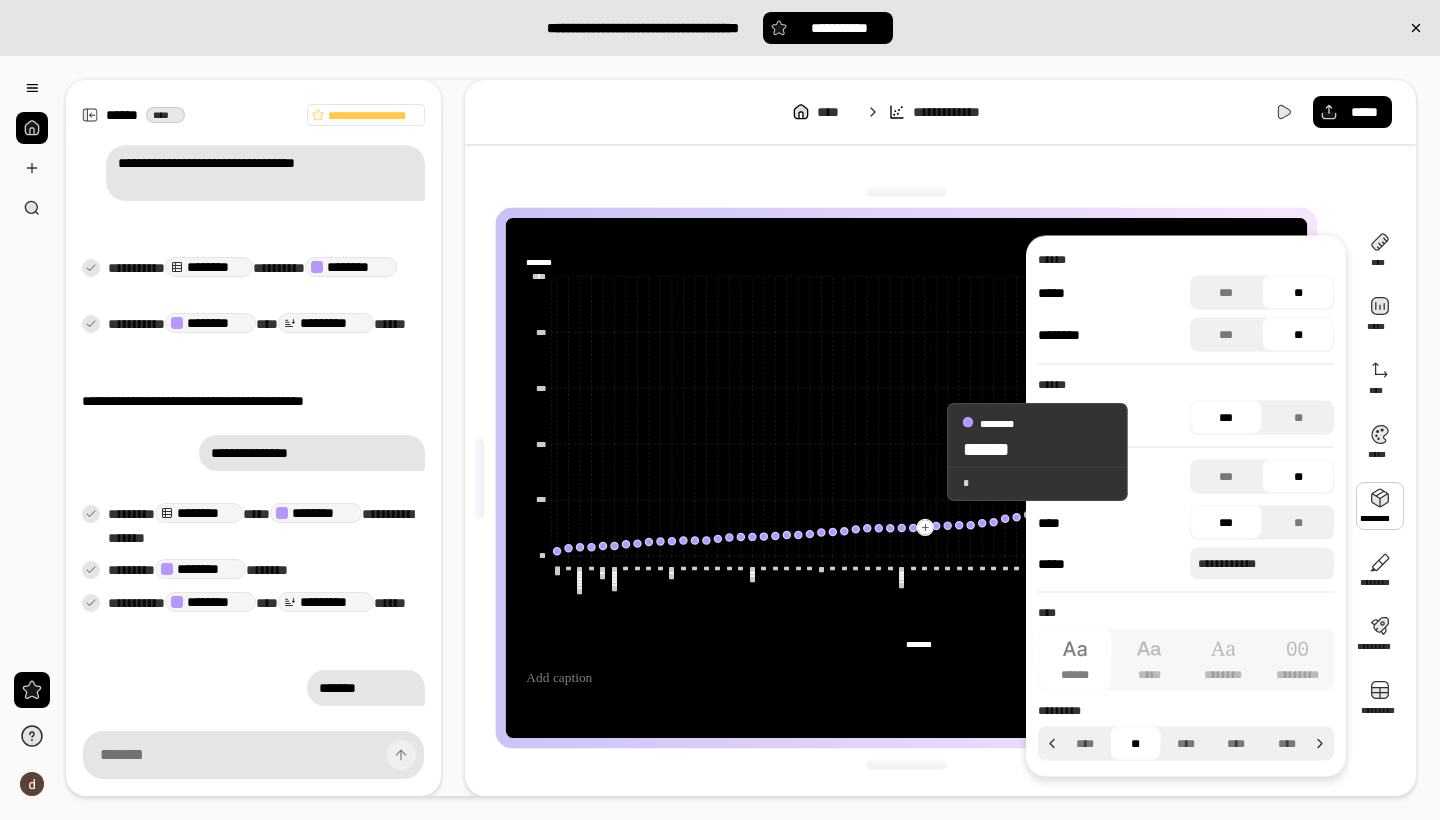 scroll, scrollTop: 0, scrollLeft: 0, axis: both 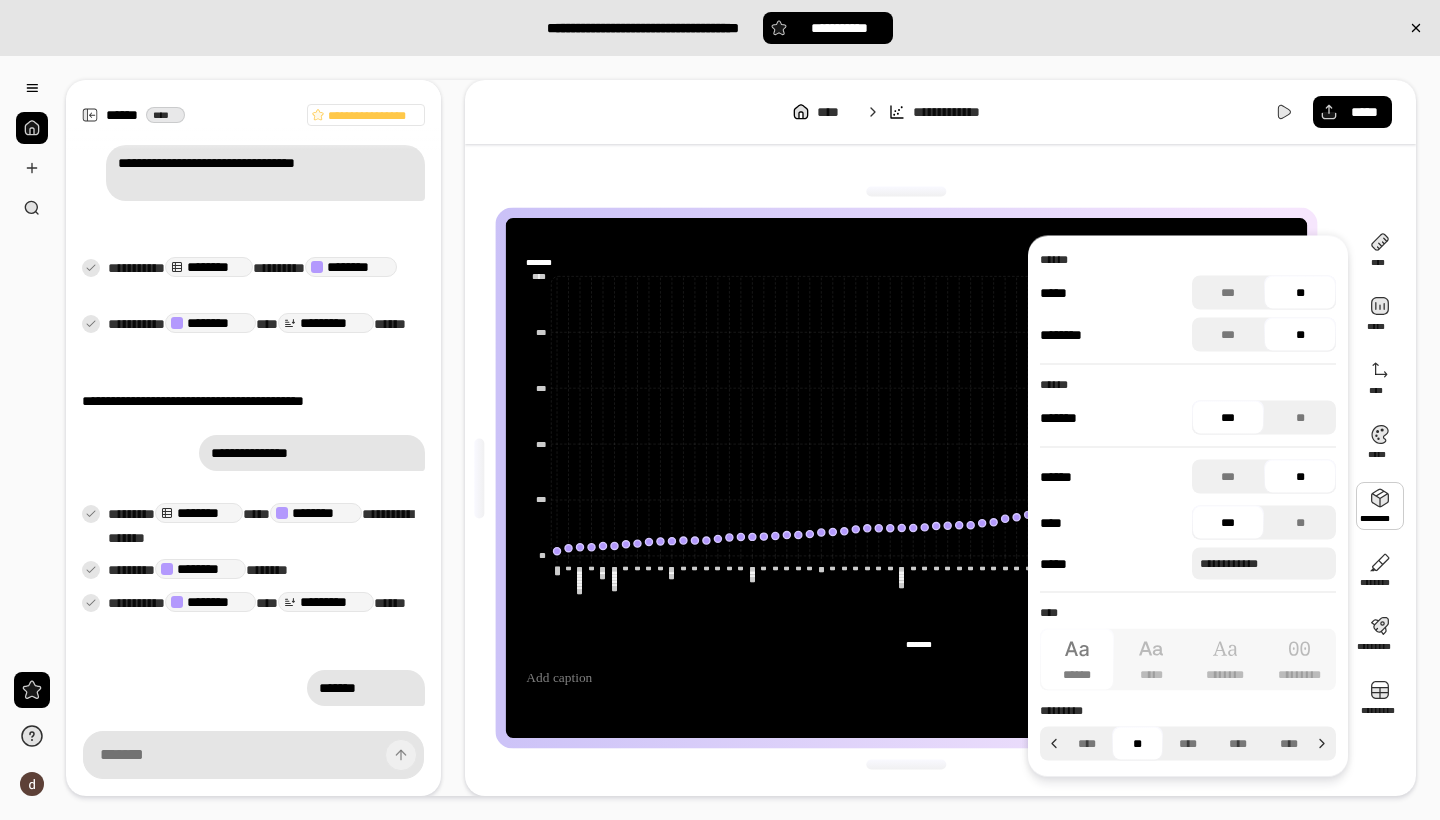 click on "**********" at bounding box center (906, 478) 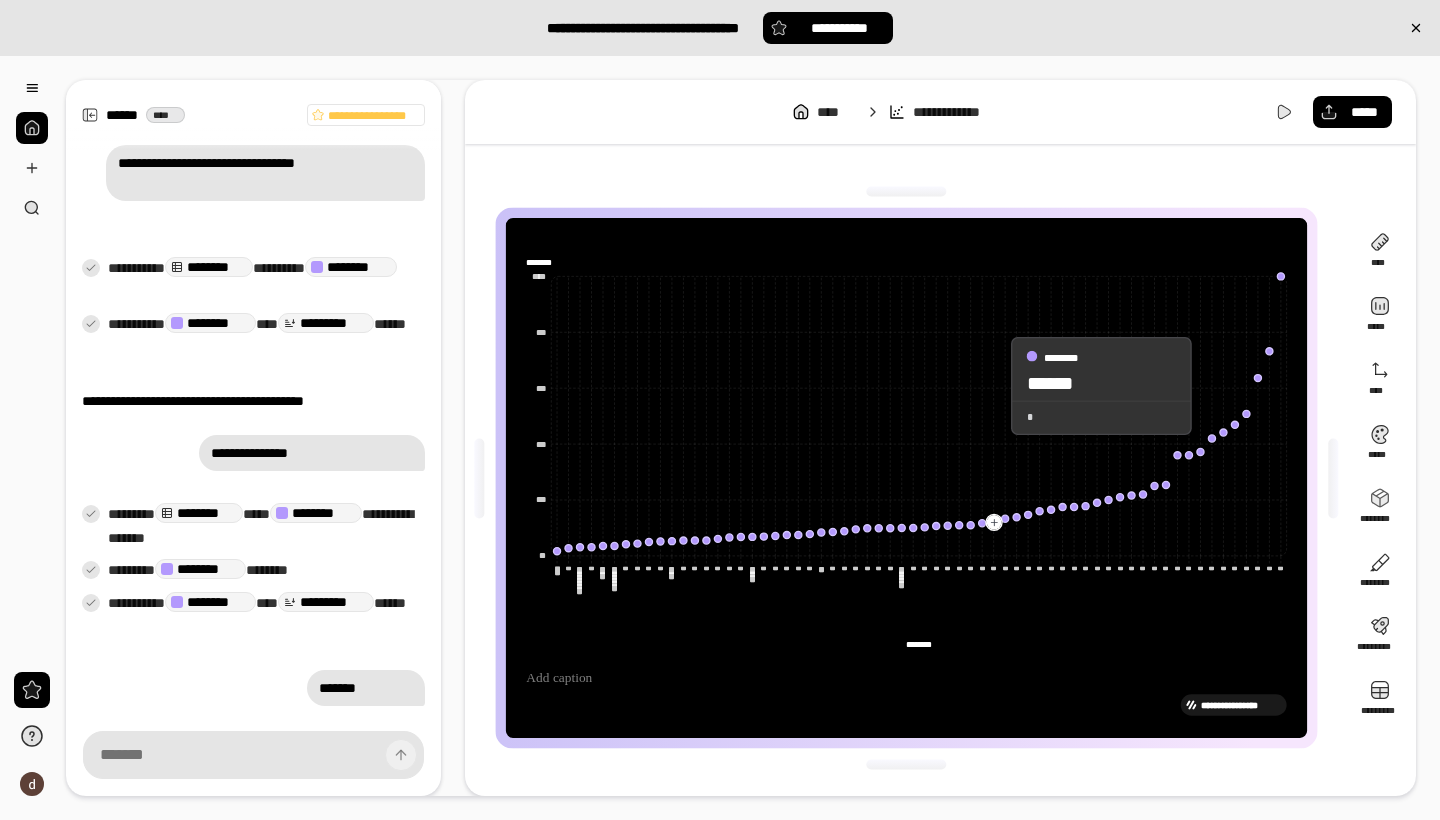 scroll, scrollTop: 0, scrollLeft: 0, axis: both 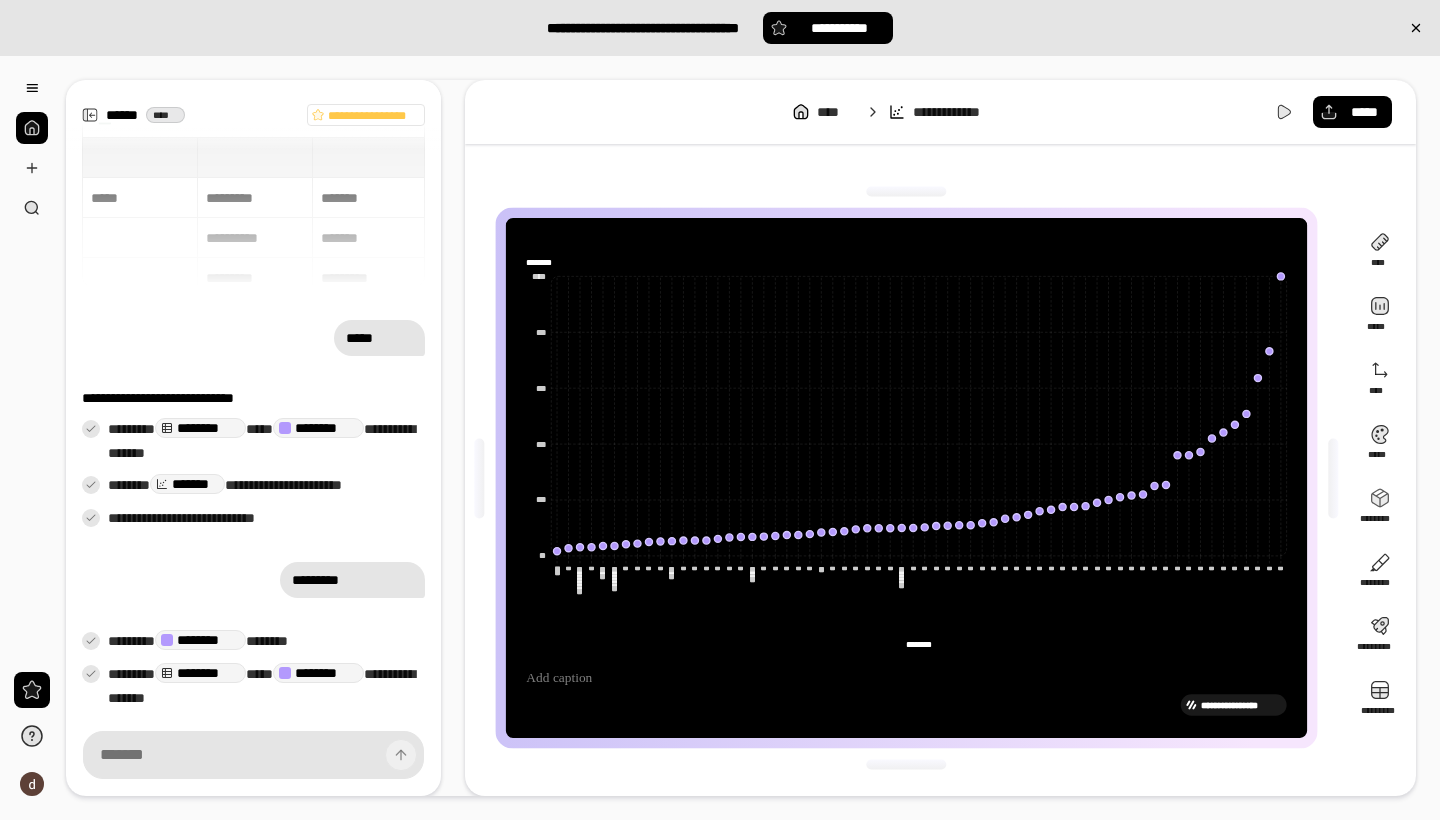 click at bounding box center (479, 478) 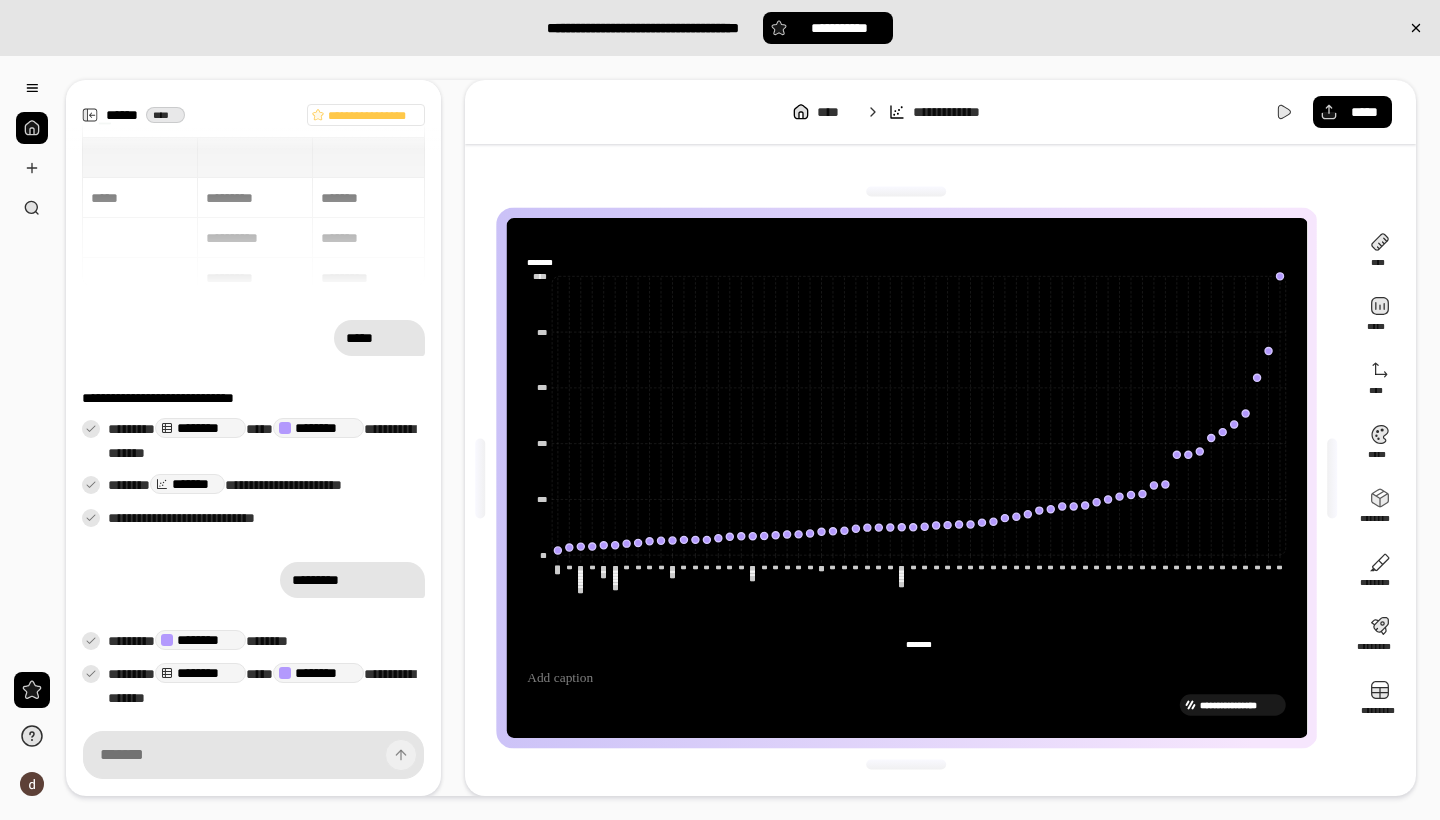 click at bounding box center (1333, 478) 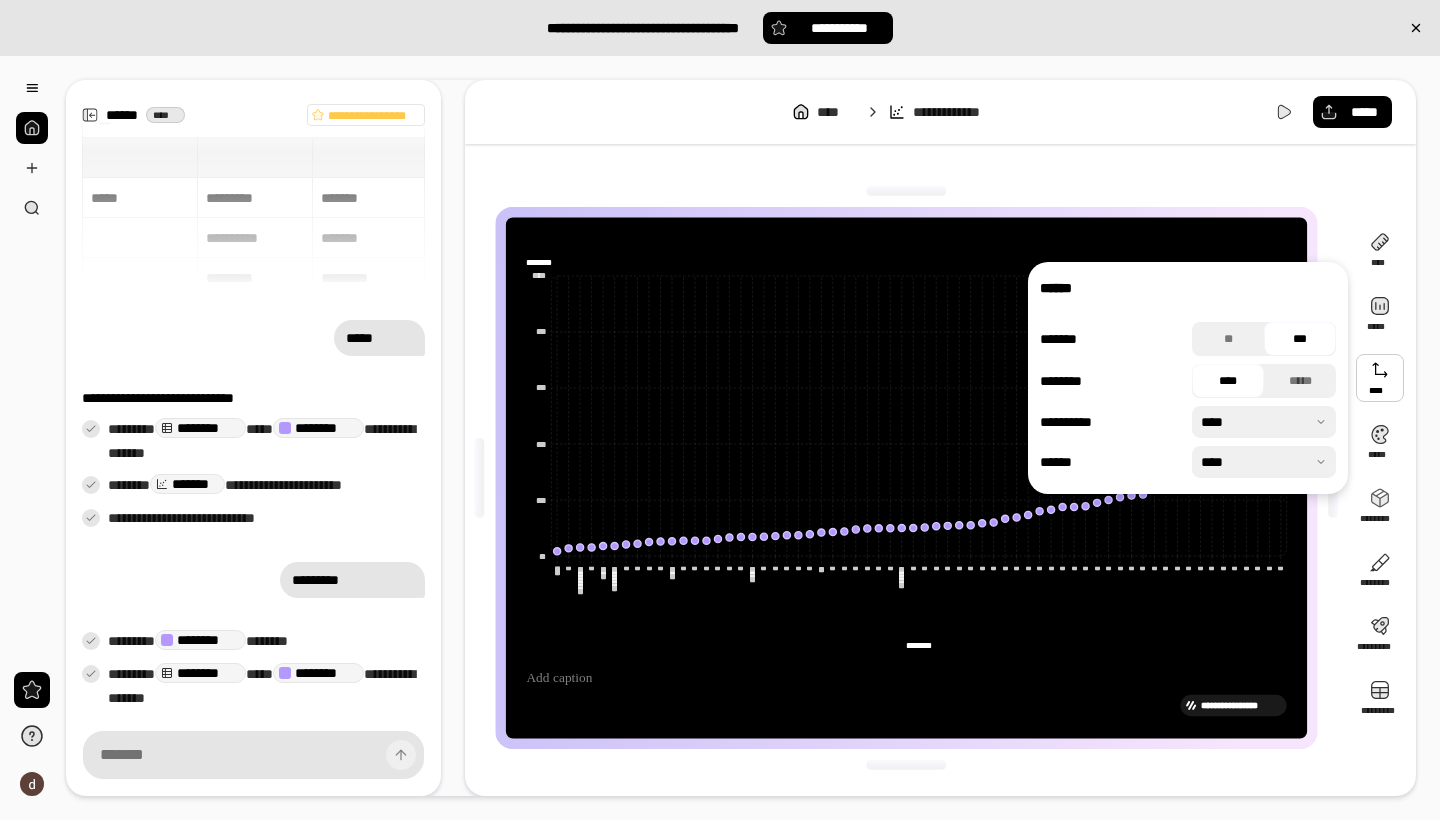 scroll, scrollTop: 0, scrollLeft: 0, axis: both 